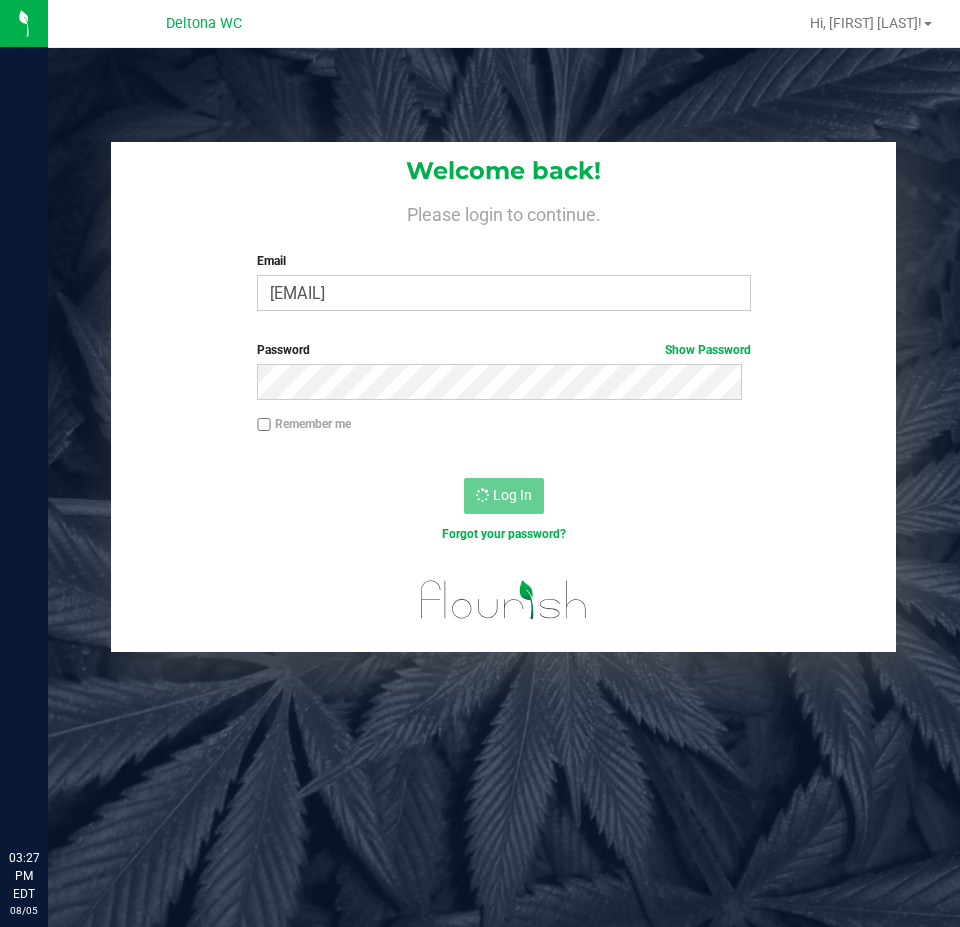 scroll, scrollTop: 0, scrollLeft: 0, axis: both 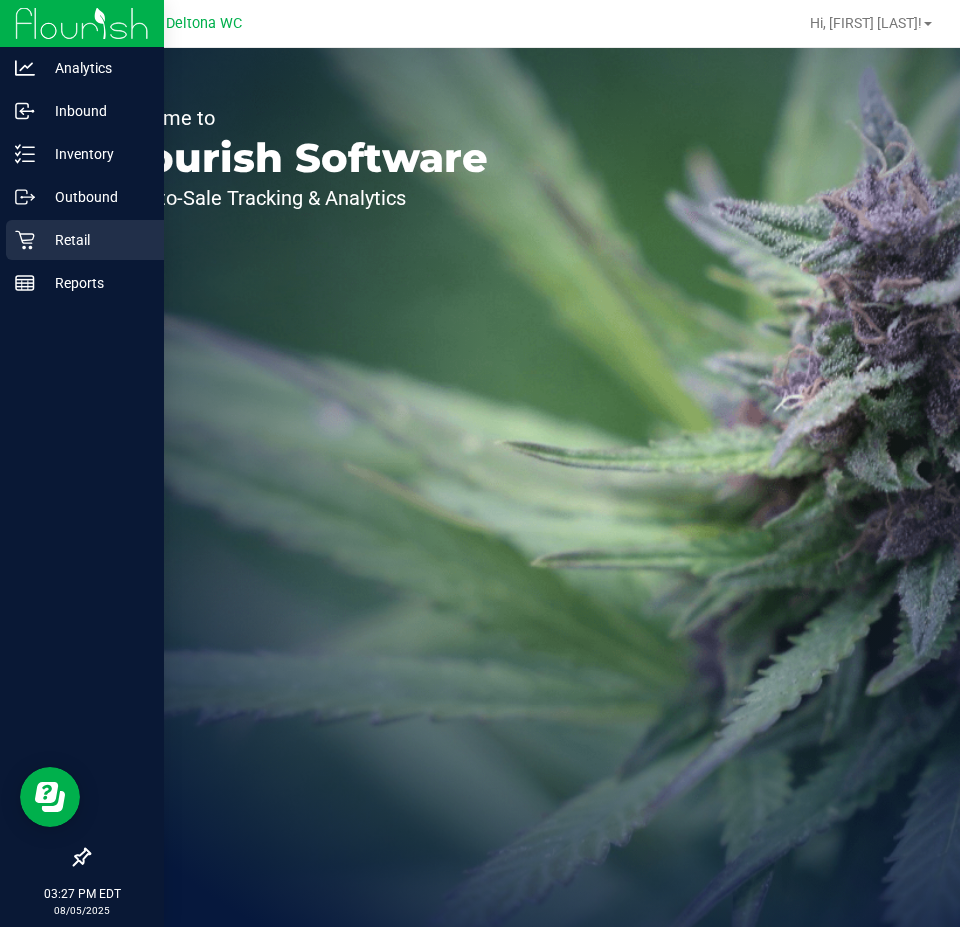 click on "Retail" at bounding box center [85, 240] 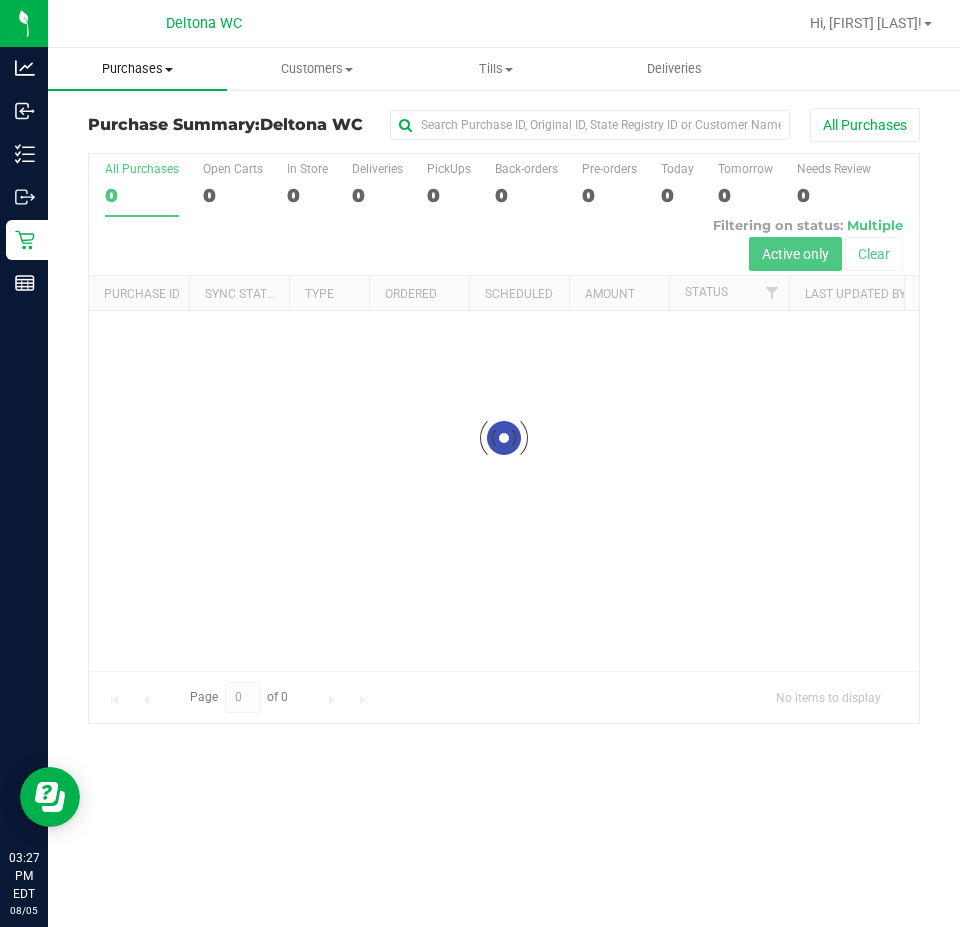 click on "Purchases
Summary of purchases
Fulfillment
All purchases" at bounding box center [137, 69] 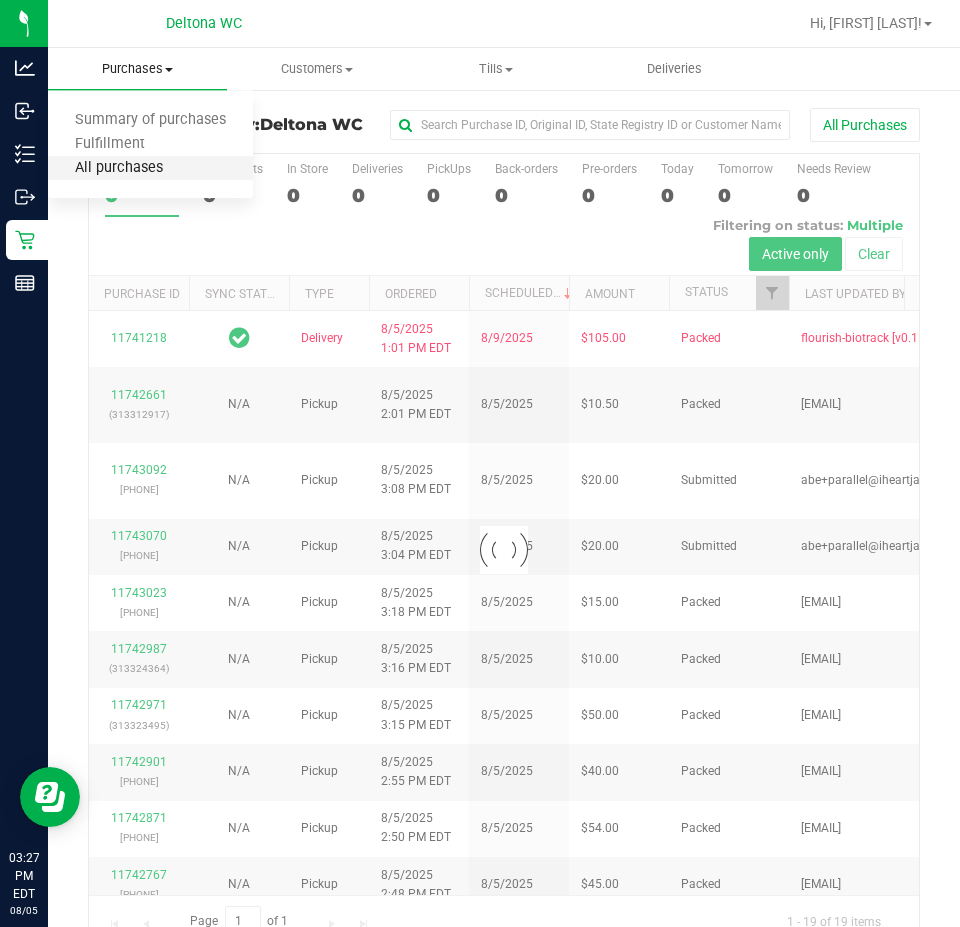 click on "All purchases" at bounding box center (119, 168) 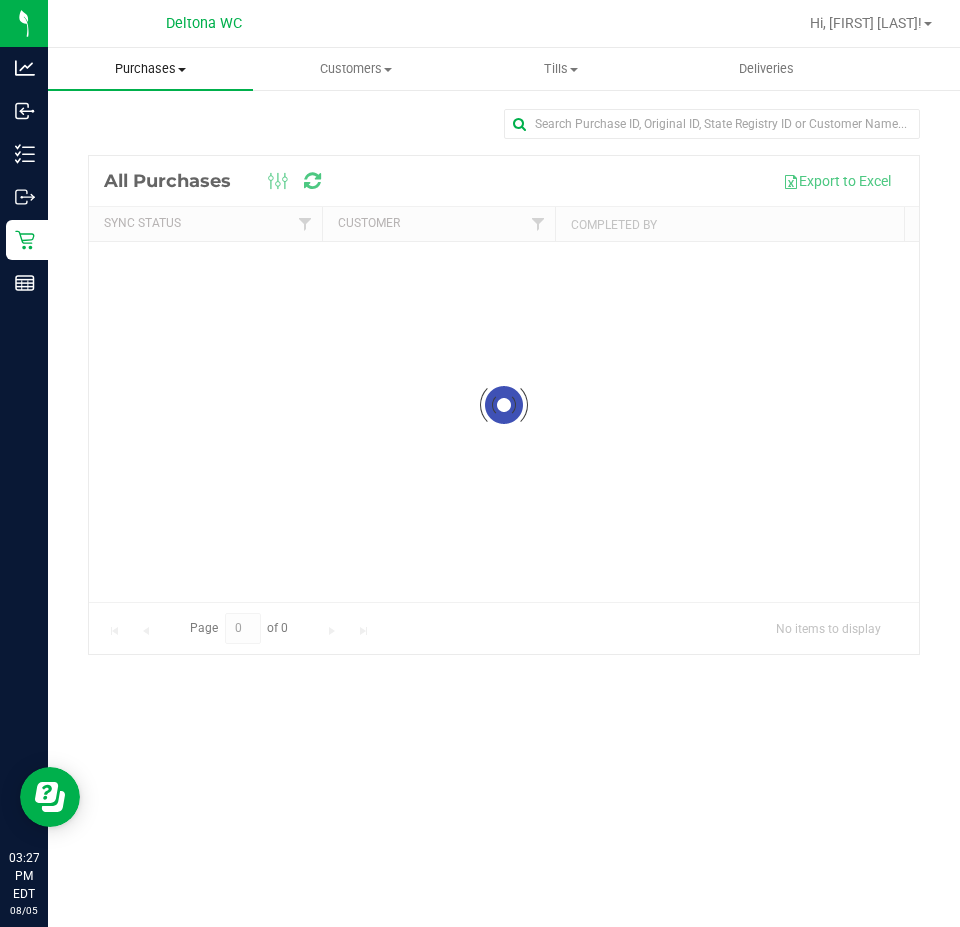 click on "Purchases" at bounding box center (150, 69) 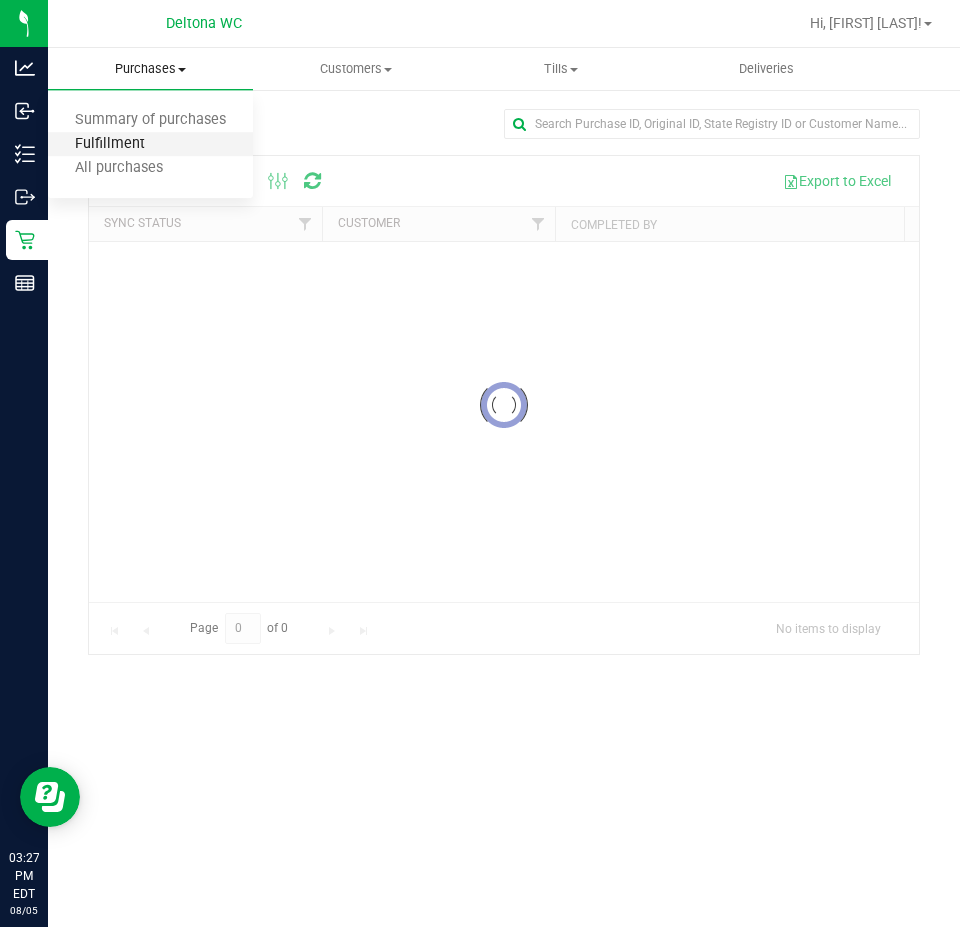 click on "Fulfillment" at bounding box center [110, 144] 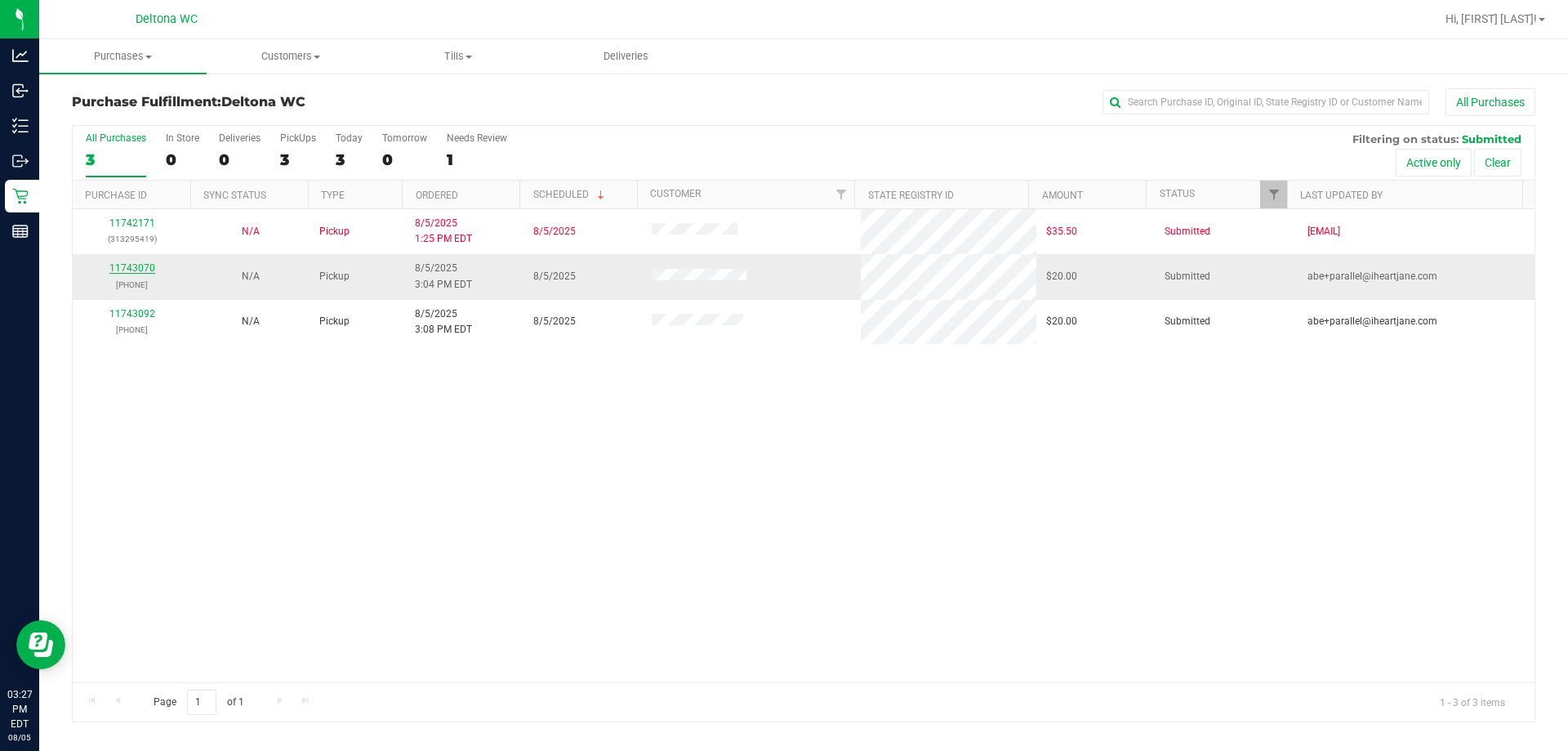 click on "11743070" at bounding box center (132, 268) 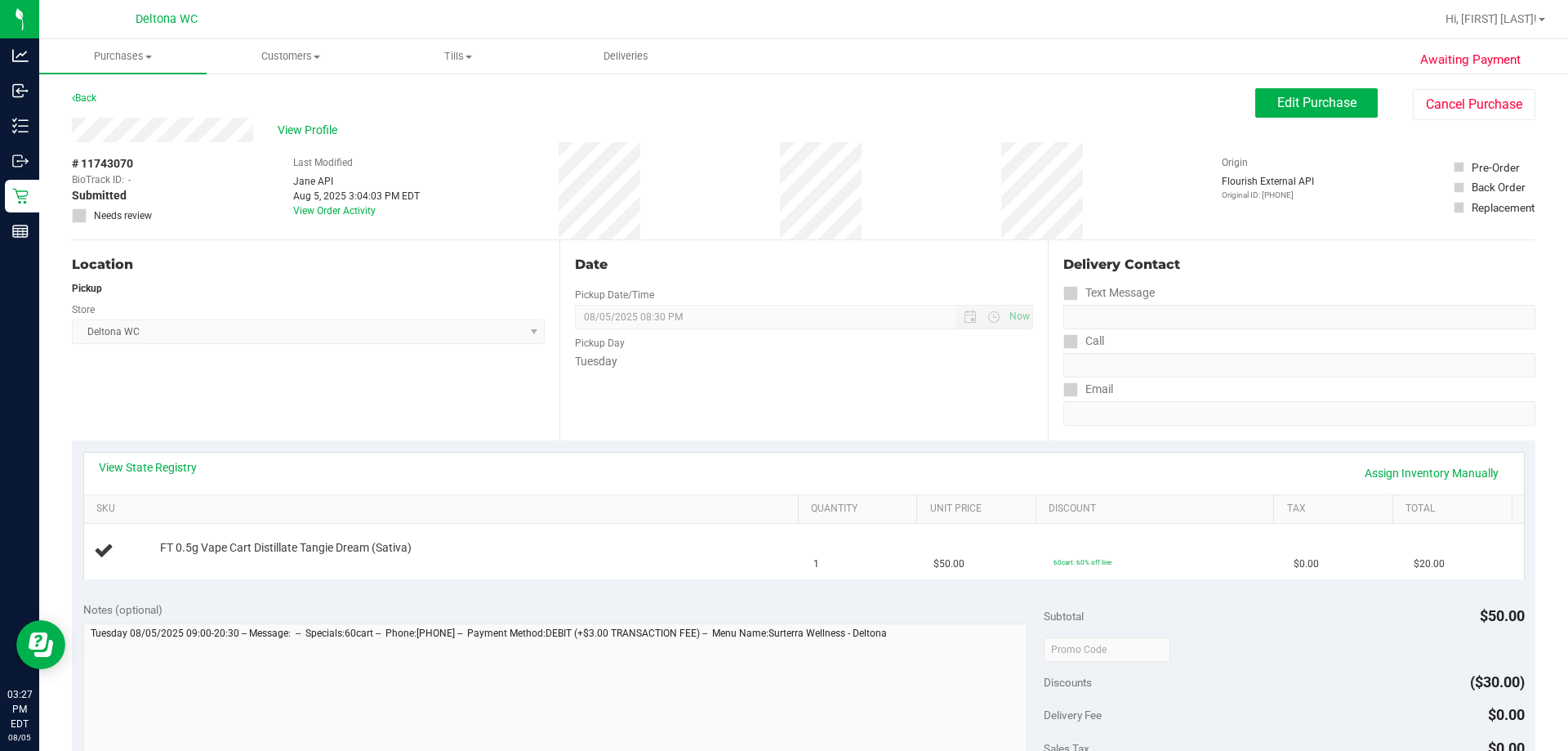 click on "View State Registry
Assign Inventory Manually" at bounding box center (804, 473) 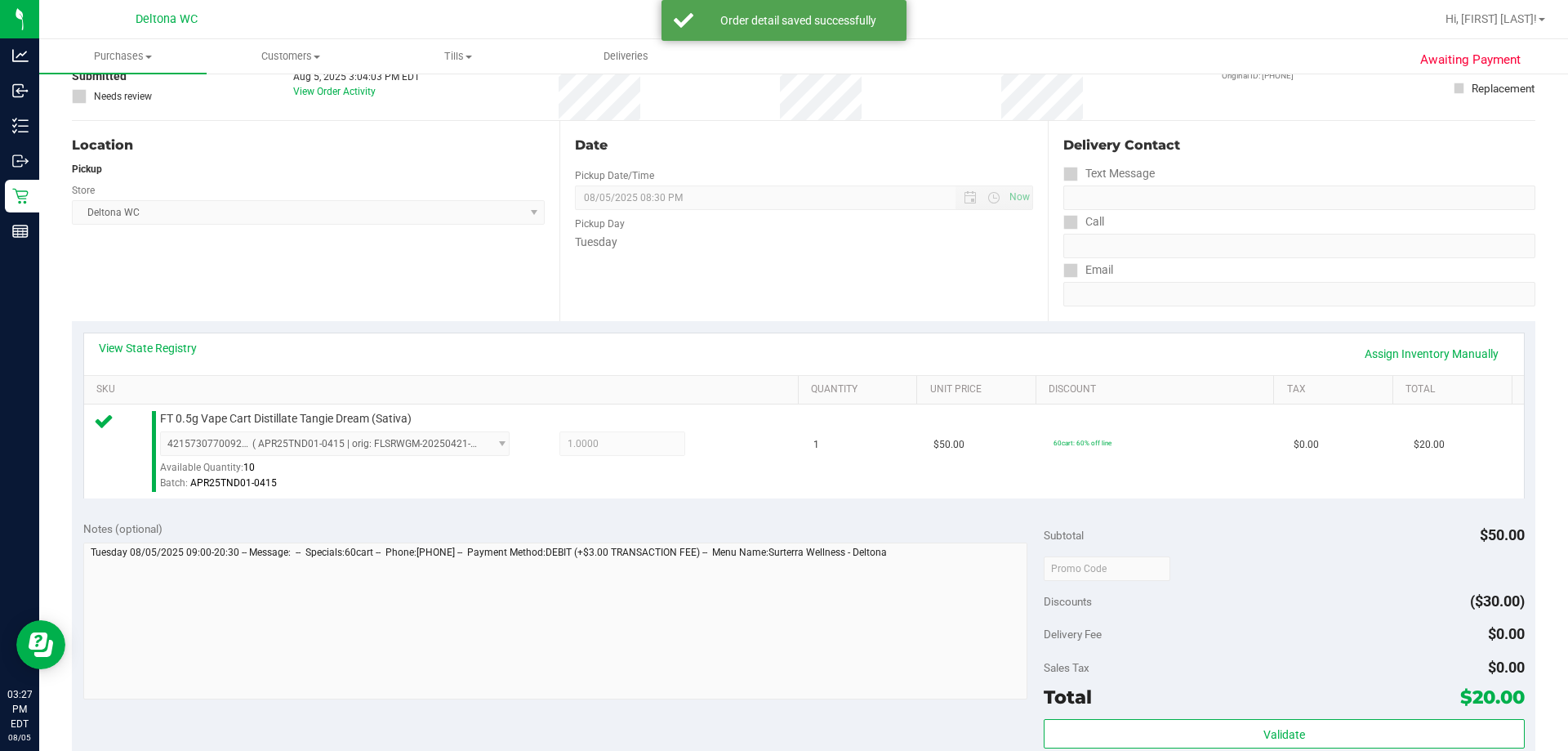 scroll, scrollTop: 585, scrollLeft: 0, axis: vertical 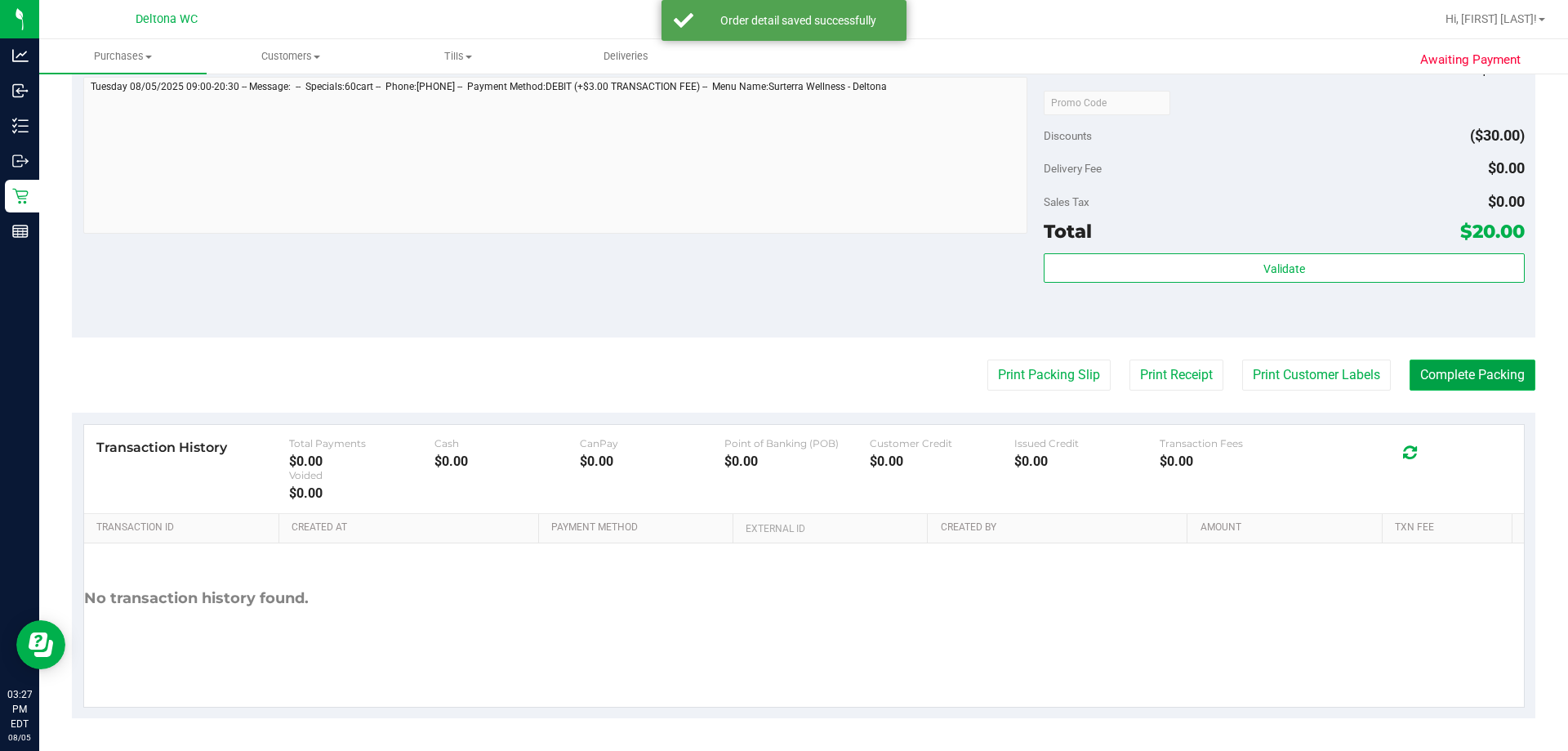 click on "Complete Packing" at bounding box center (1472, 375) 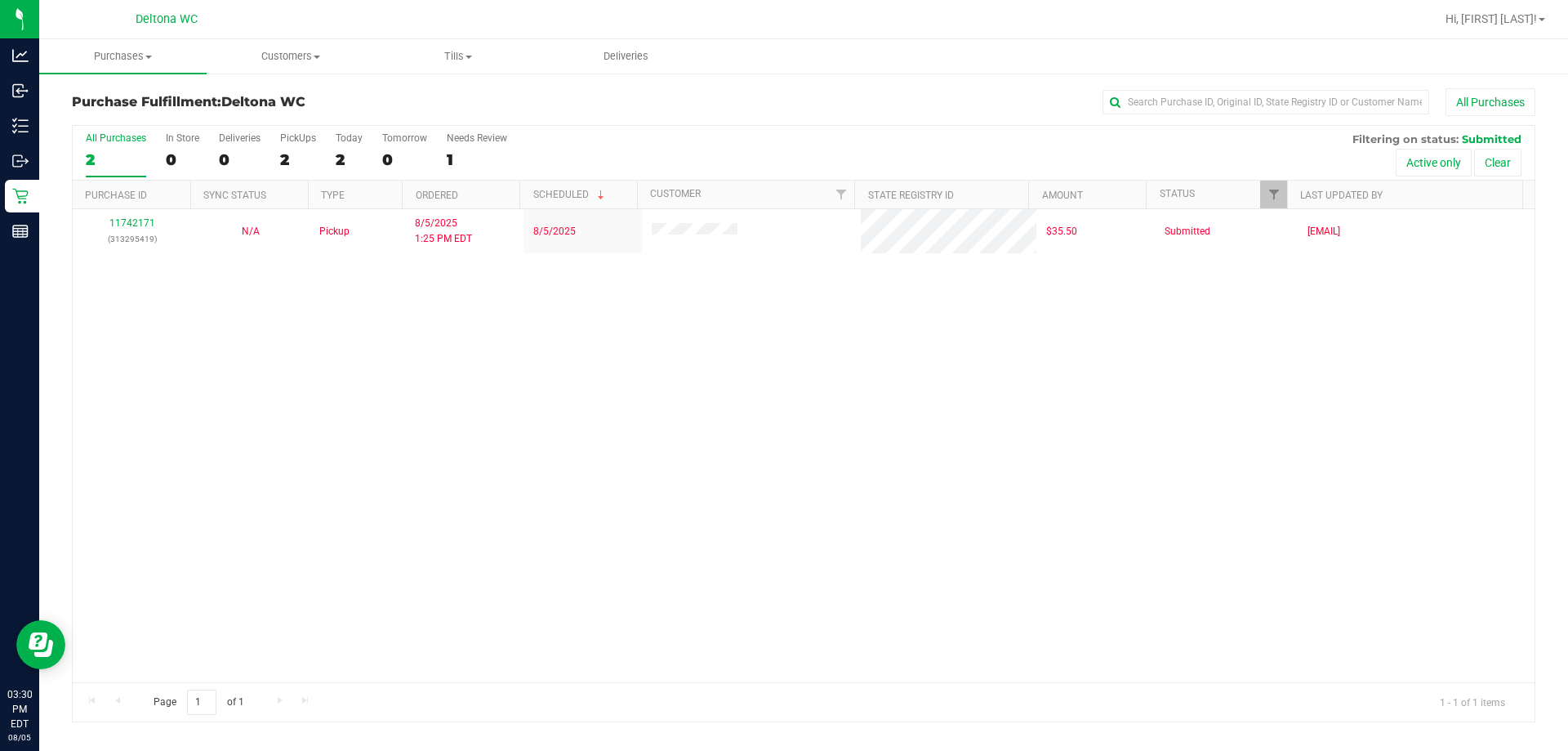 scroll, scrollTop: 0, scrollLeft: 0, axis: both 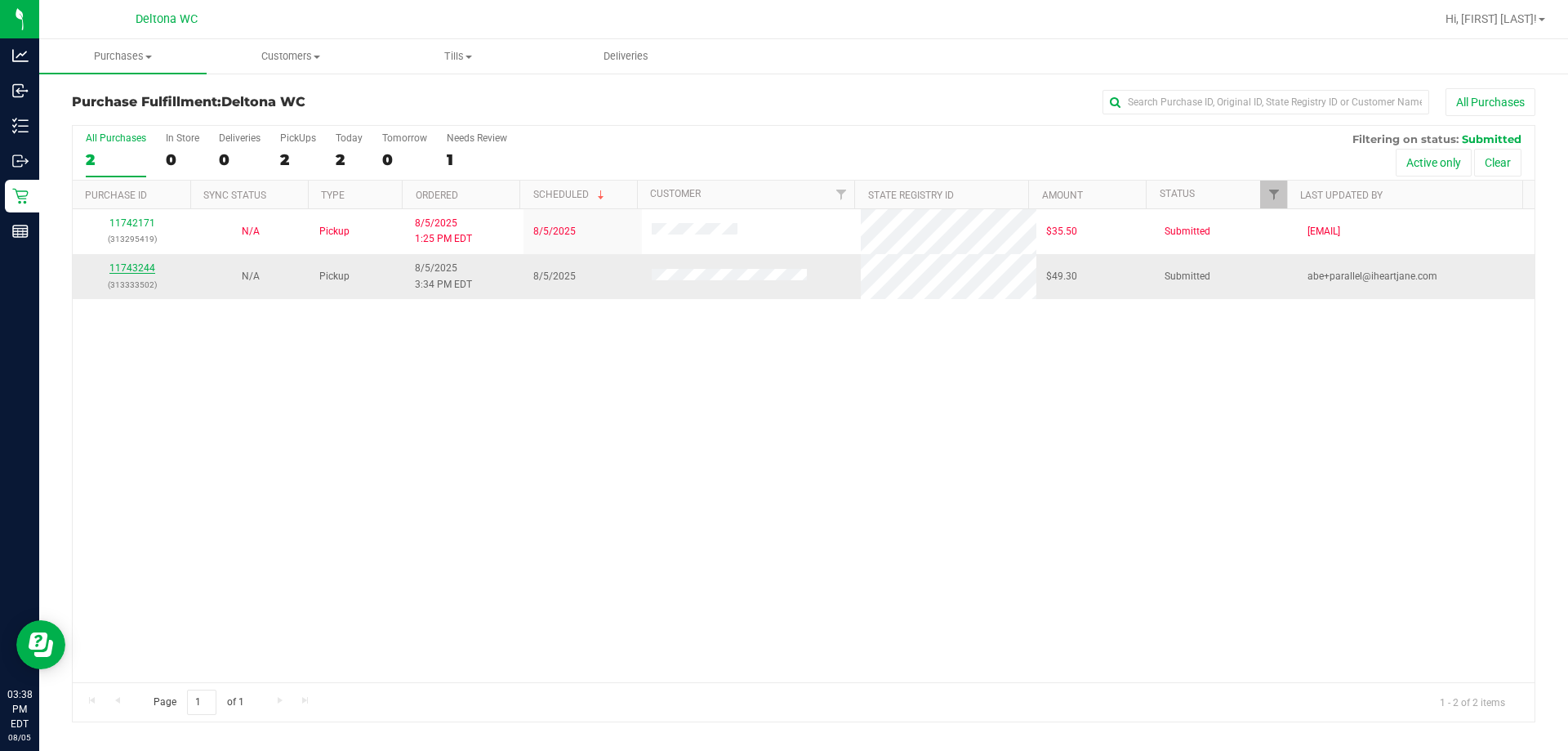 click on "11743244" at bounding box center [132, 268] 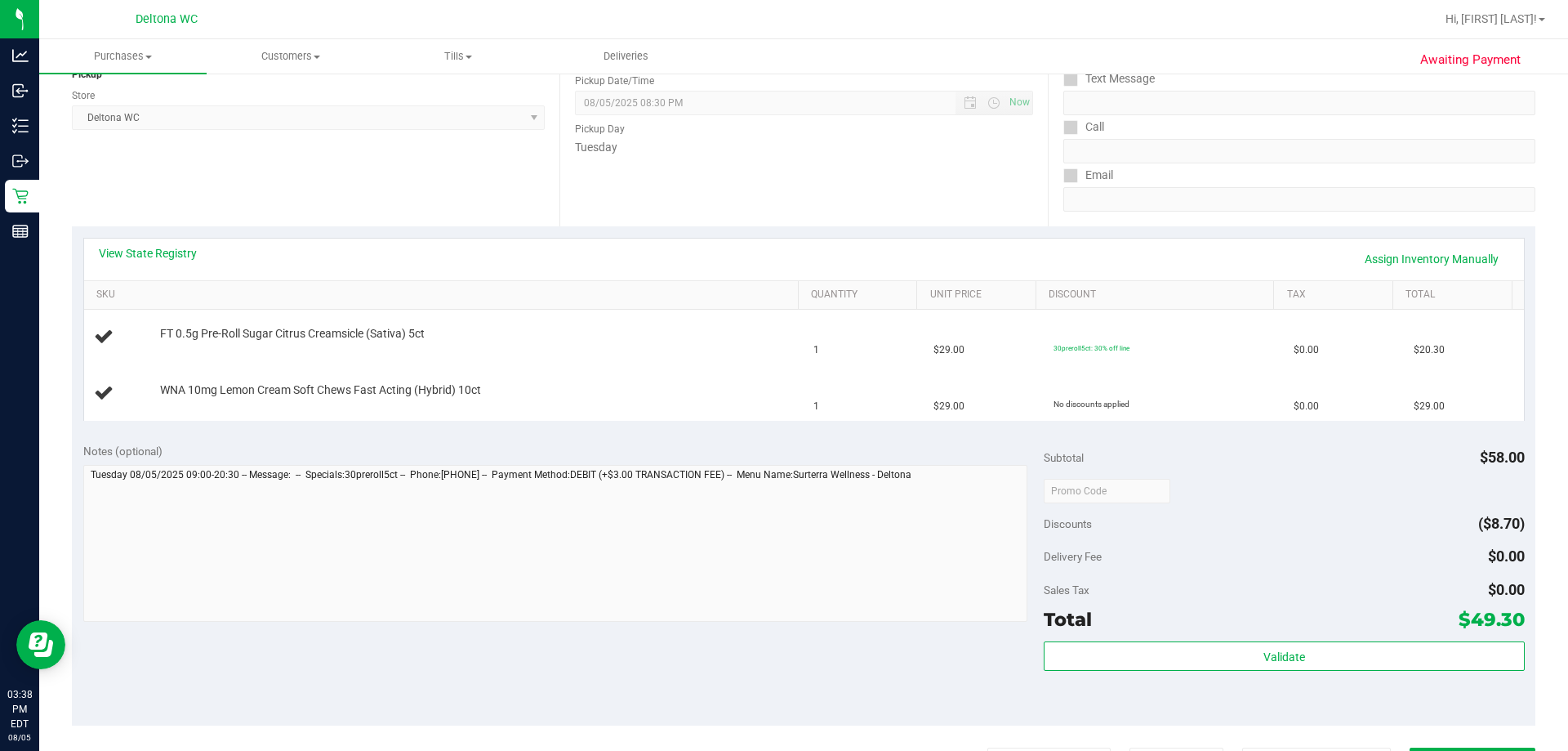 scroll, scrollTop: 223, scrollLeft: 0, axis: vertical 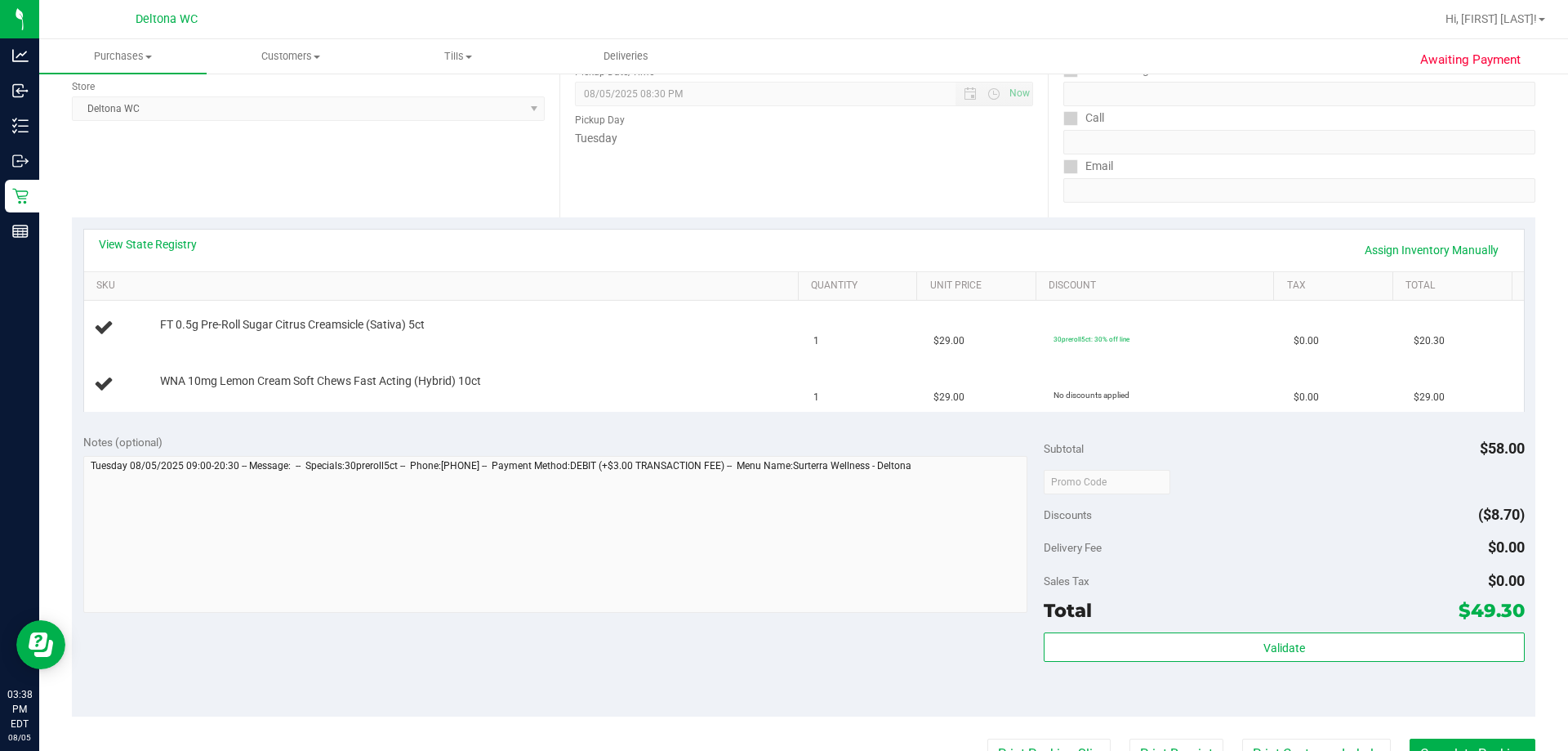 click on "View State Registry
Assign Inventory Manually" at bounding box center (804, 250) 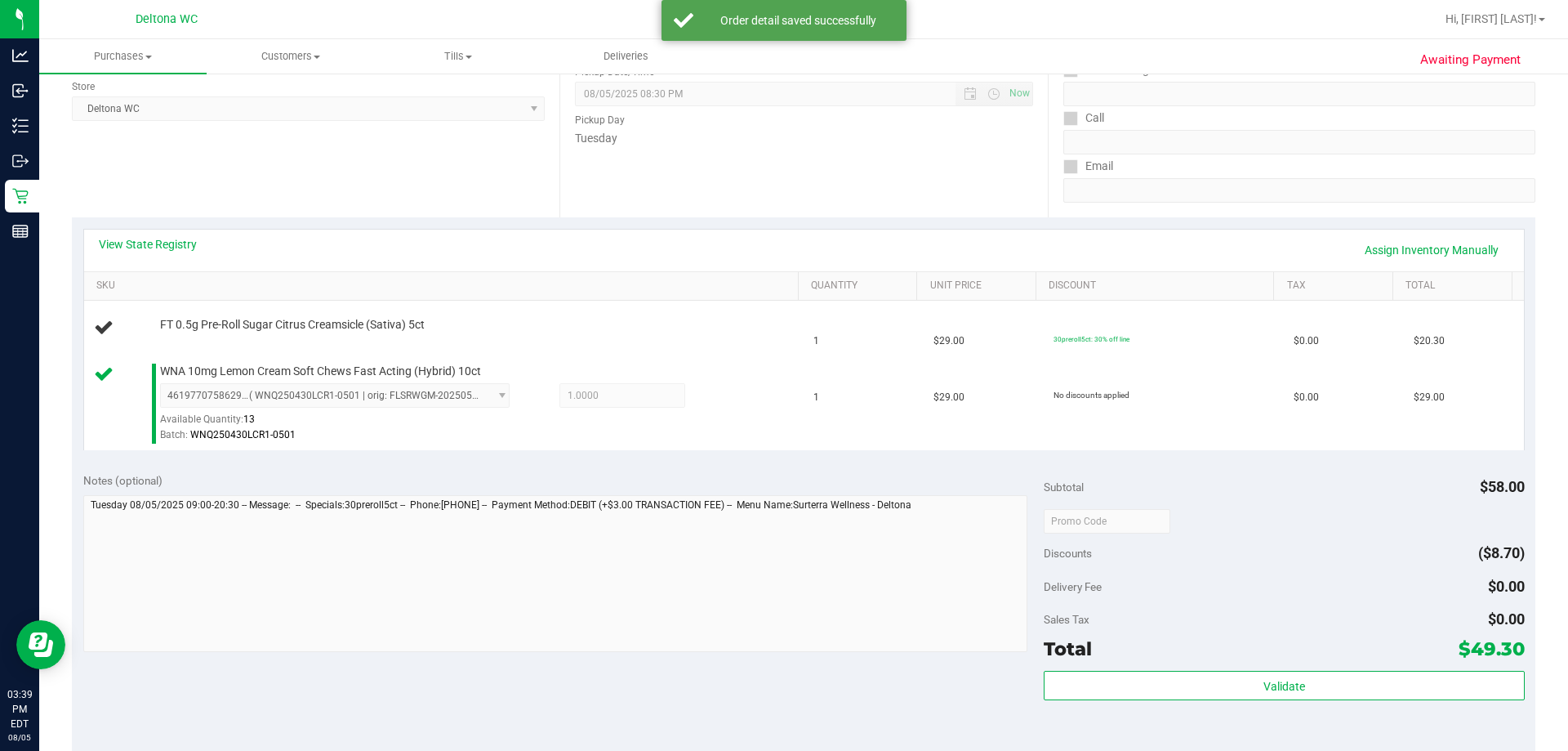 click on "View State Registry
Assign Inventory Manually" at bounding box center [804, 250] 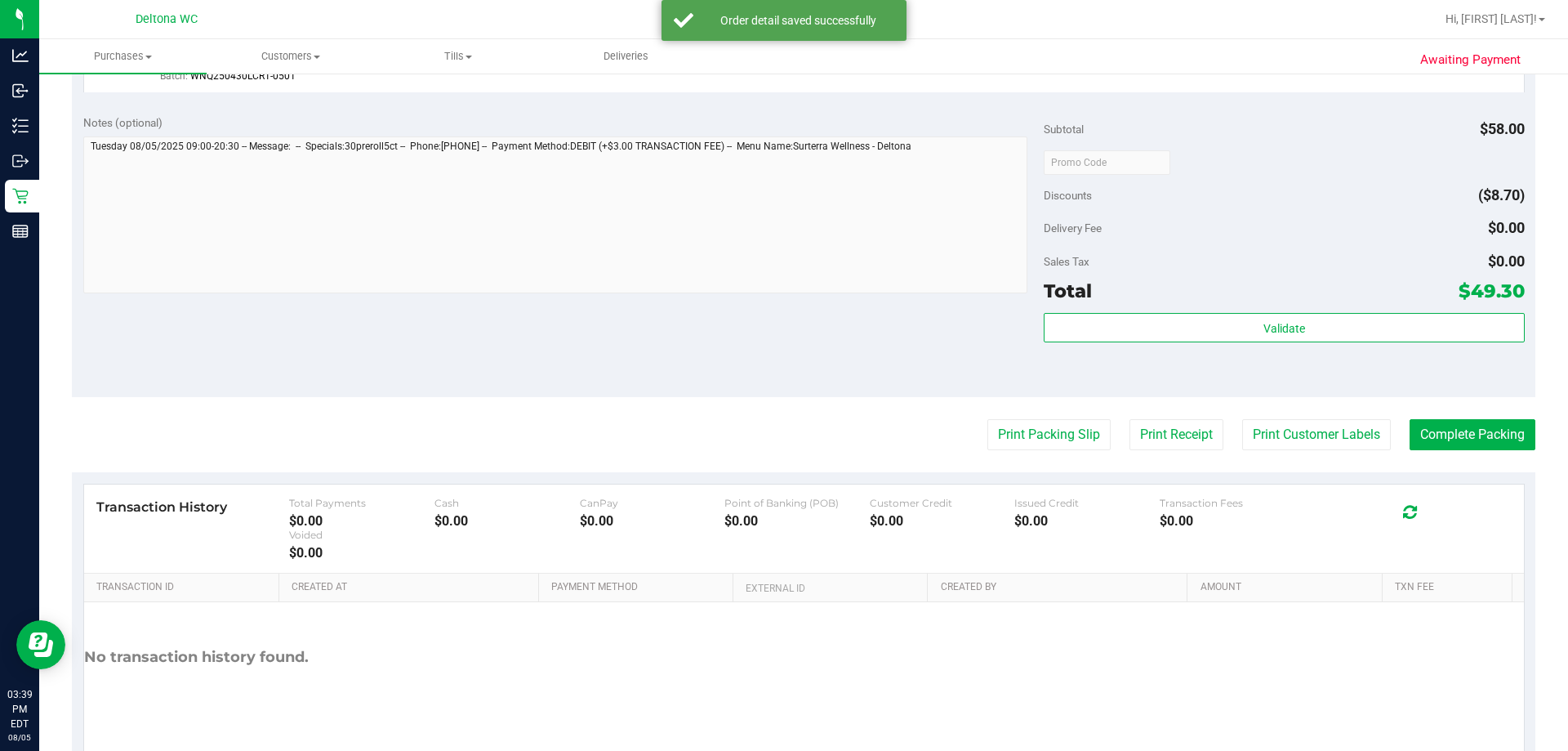 scroll, scrollTop: 680, scrollLeft: 0, axis: vertical 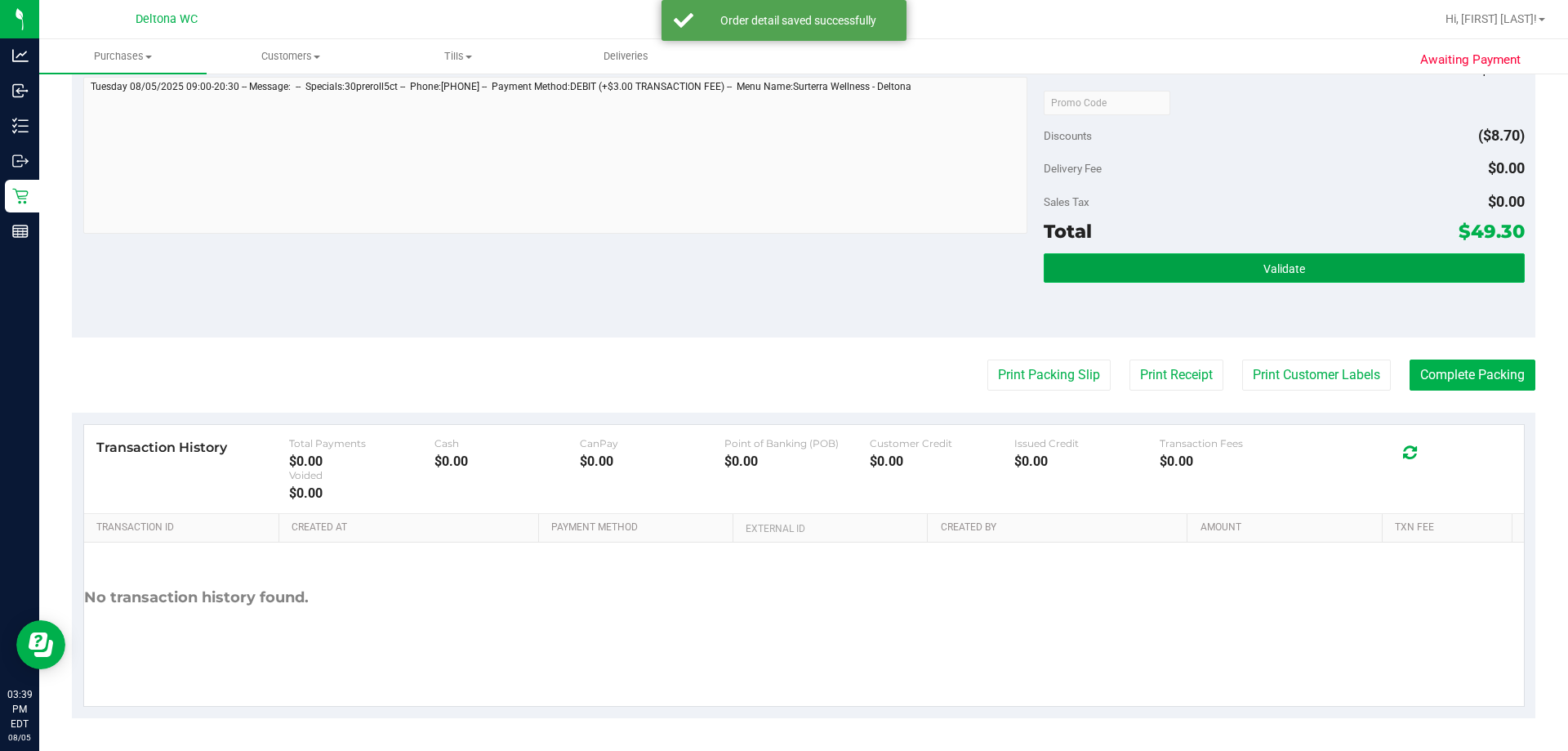 click on "Validate" at bounding box center [1284, 268] 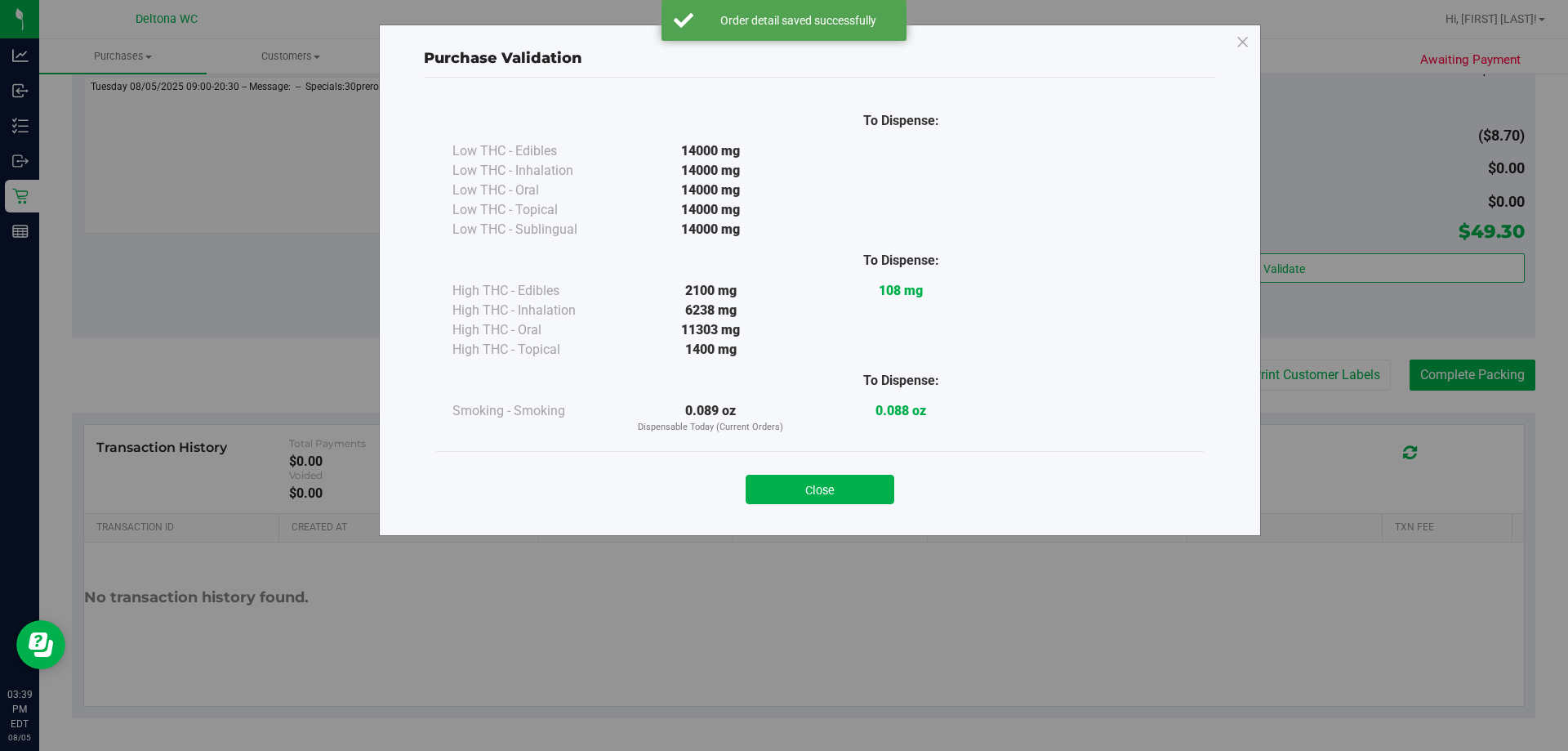 click at bounding box center [1091, 380] 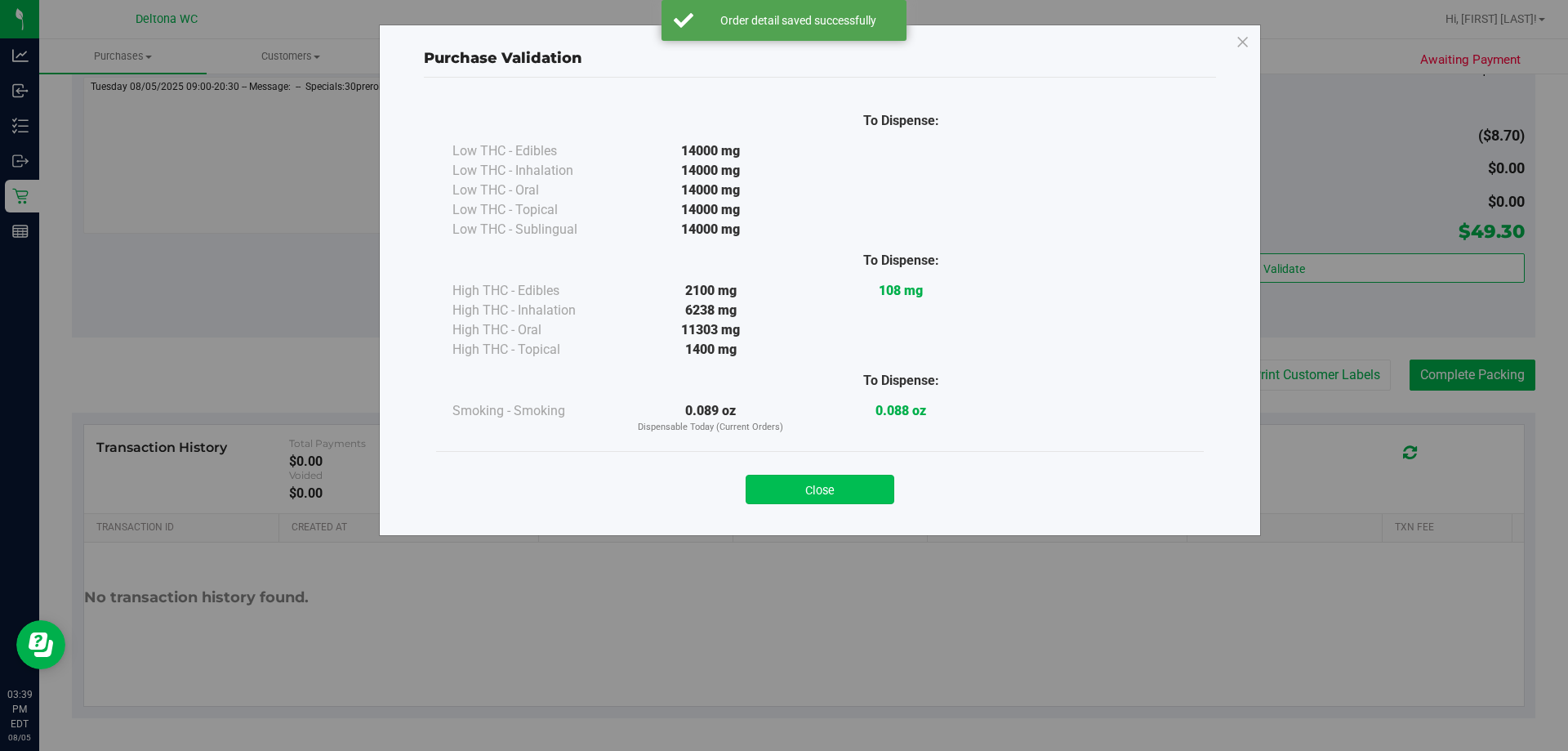 click on "Close" at bounding box center [820, 489] 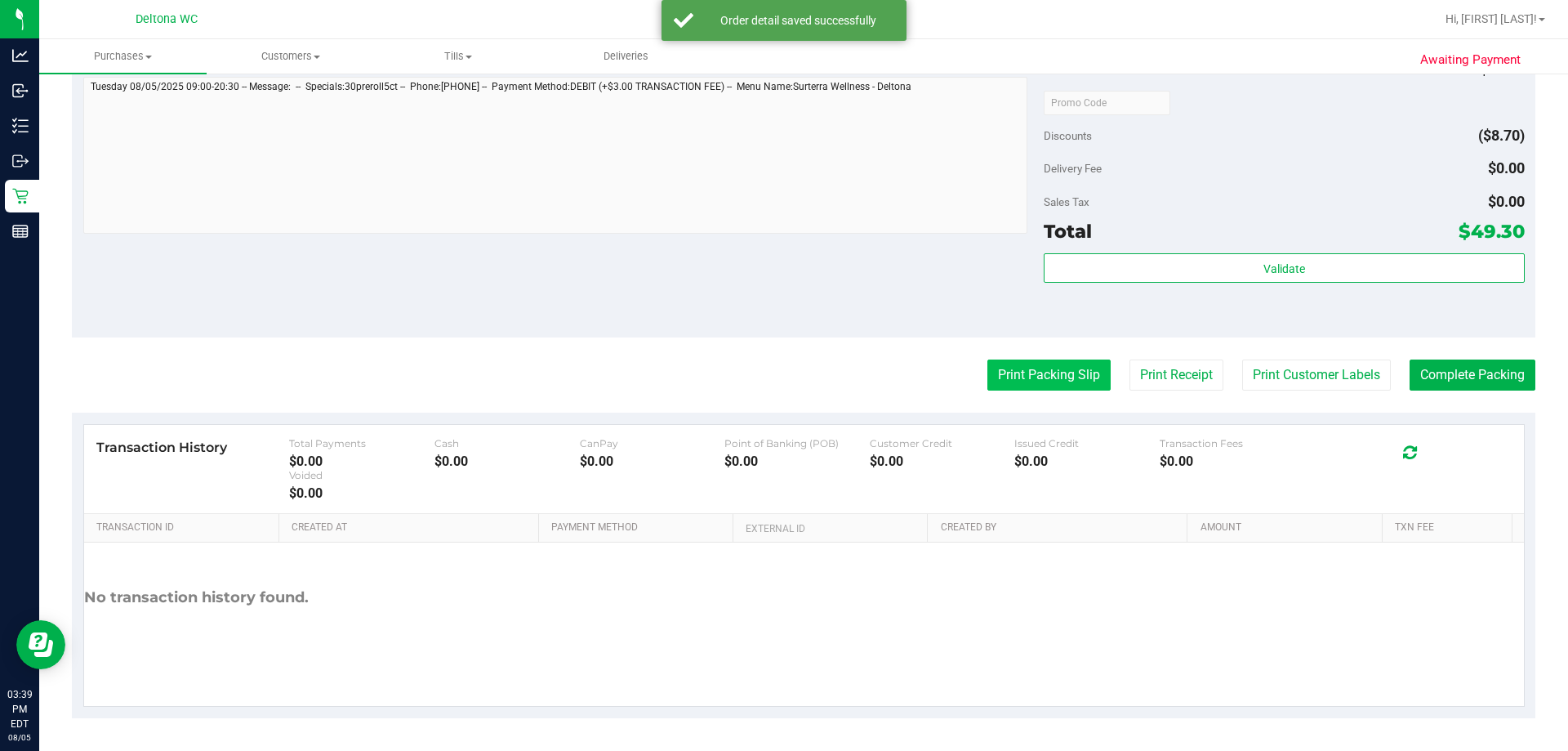 click on "Print Packing Slip" at bounding box center [1049, 375] 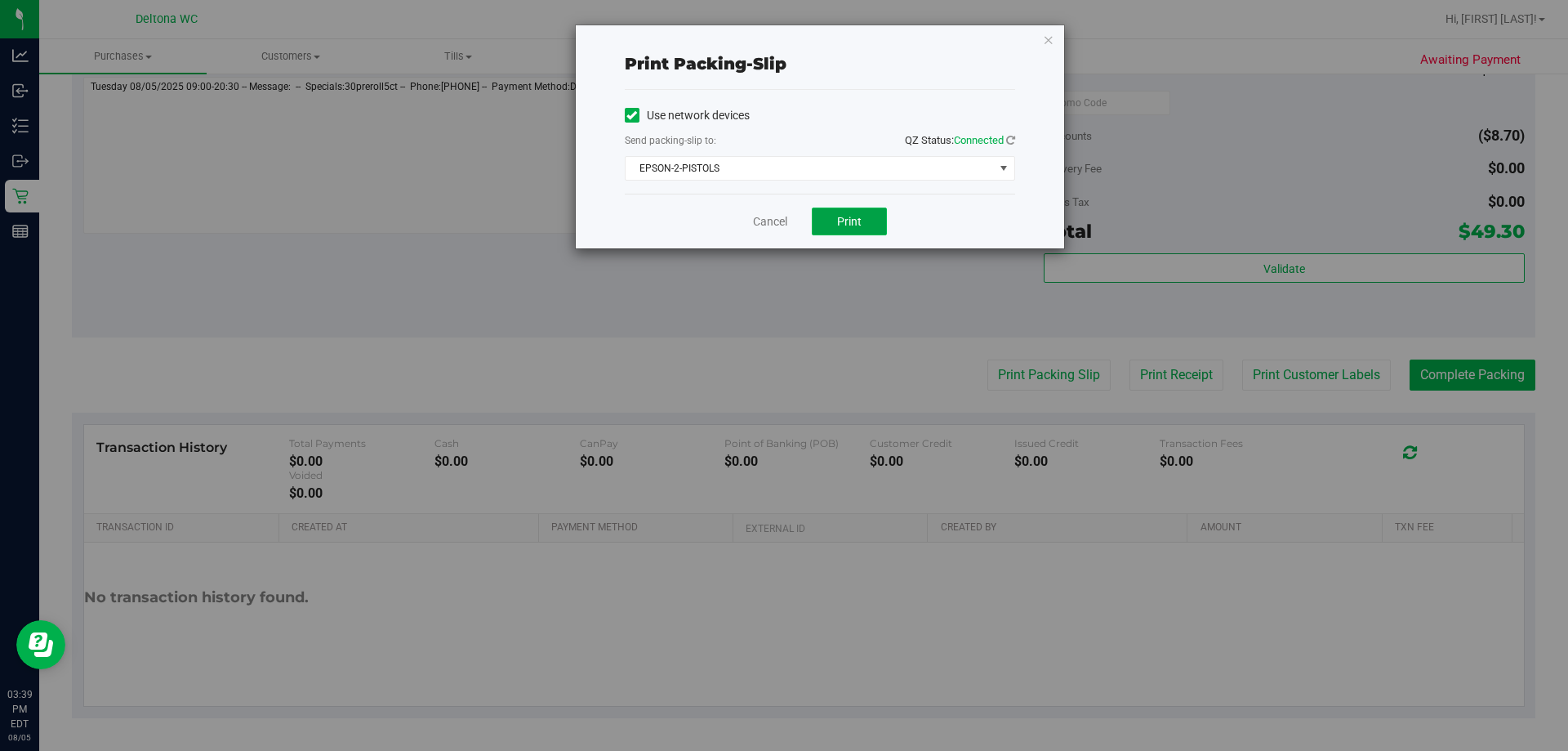click on "Print" at bounding box center [849, 221] 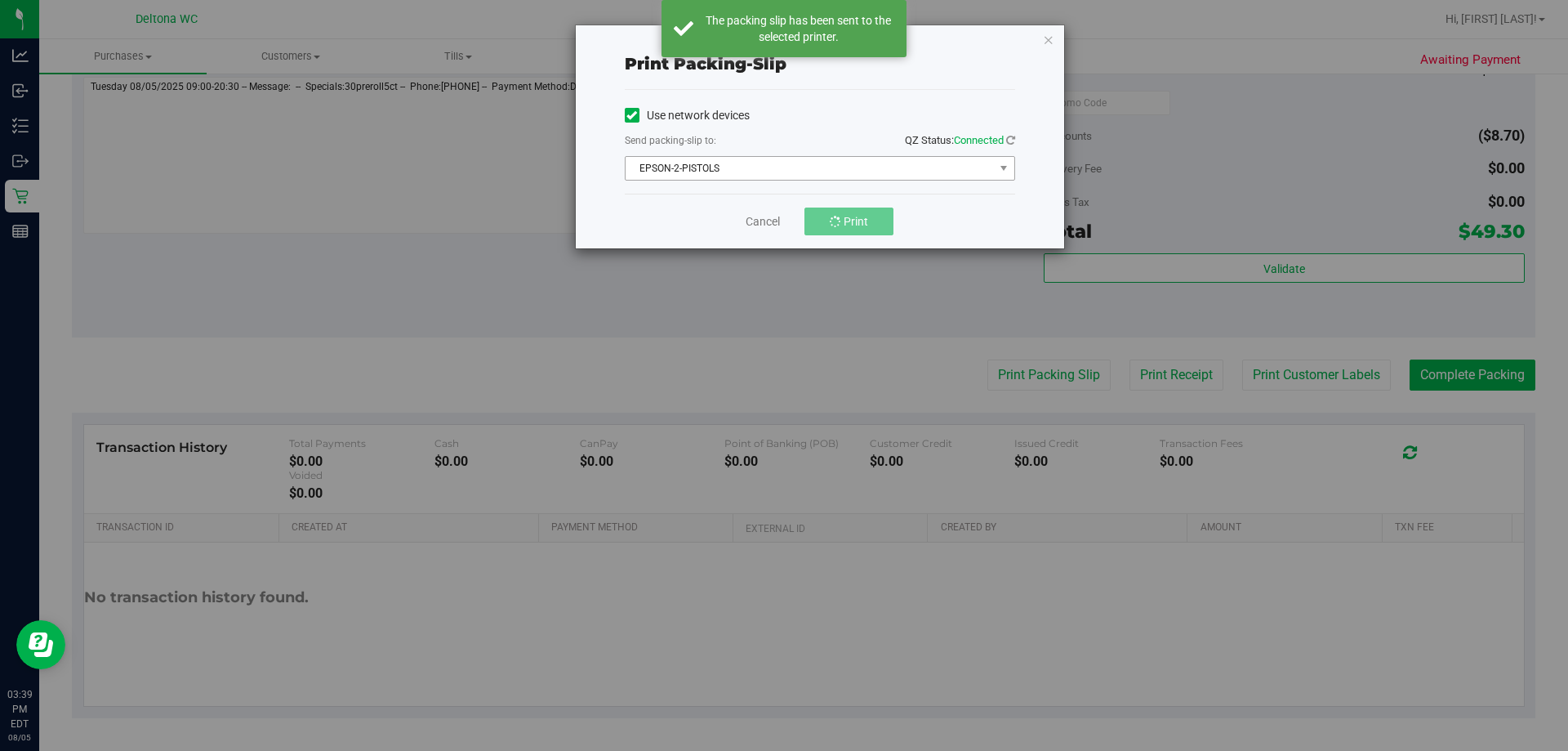 click on "EPSON-2-PISTOLS" at bounding box center [809, 168] 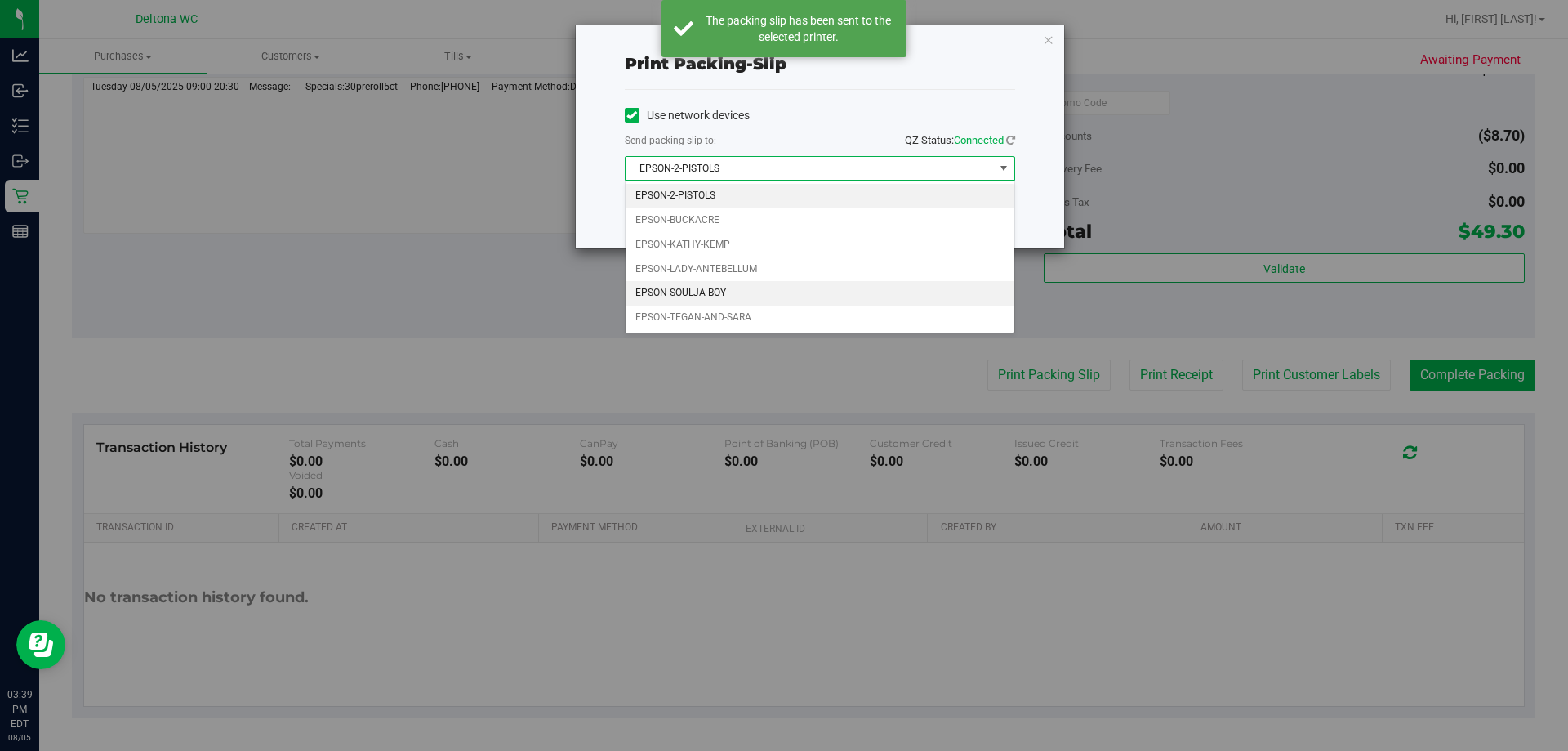 click on "EPSON-SOULJA-BOY" at bounding box center (820, 293) 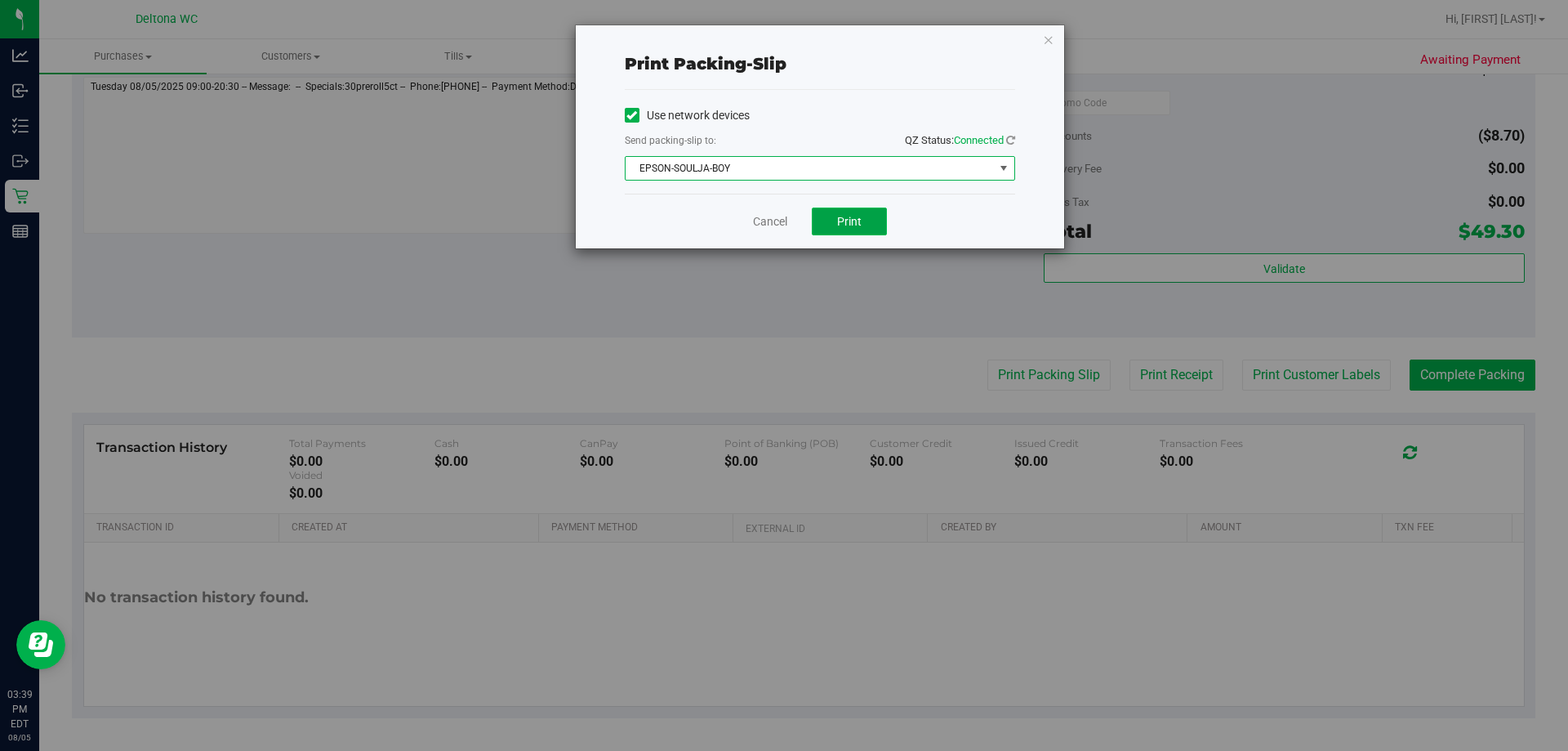 click on "Print" at bounding box center (849, 221) 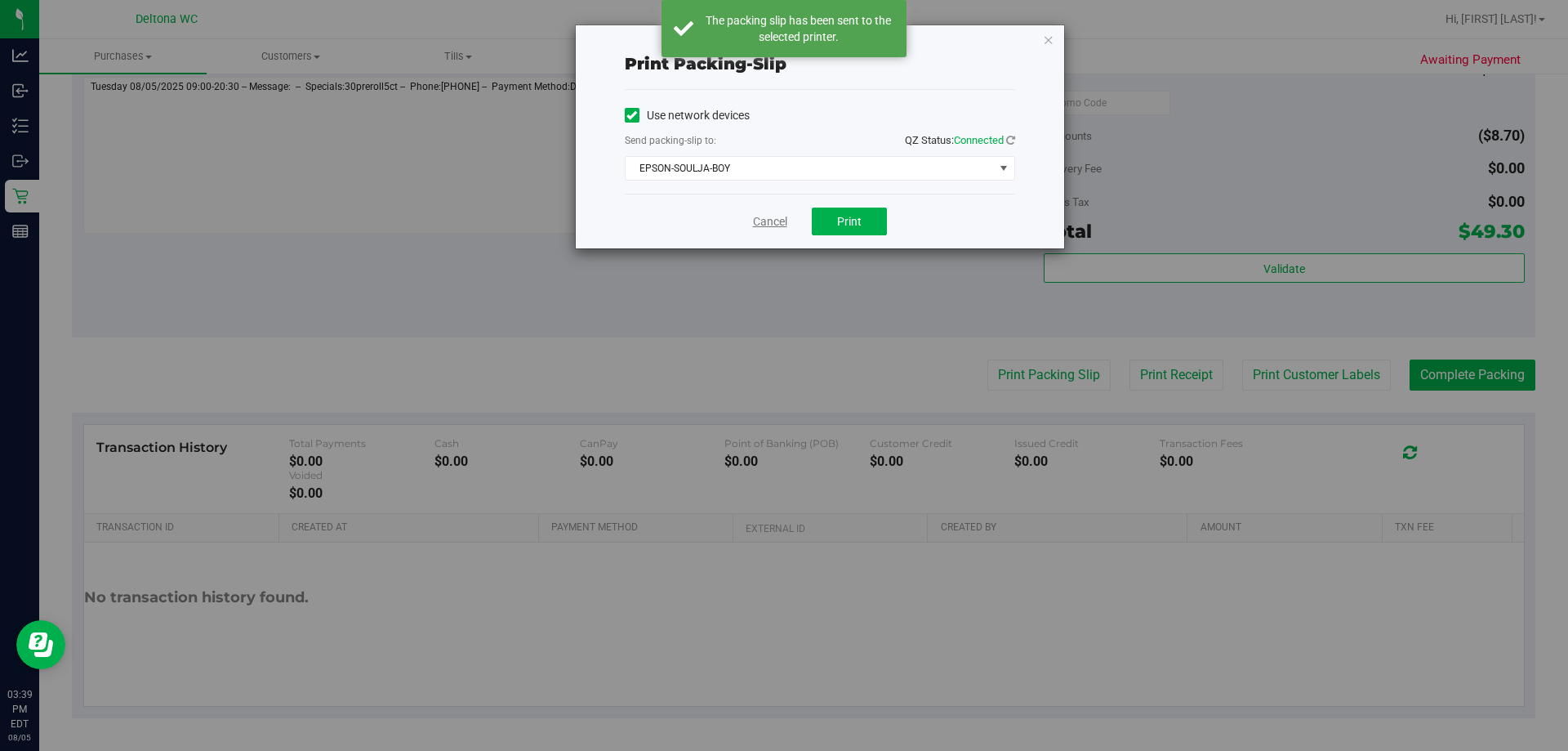 click on "Cancel" at bounding box center (770, 221) 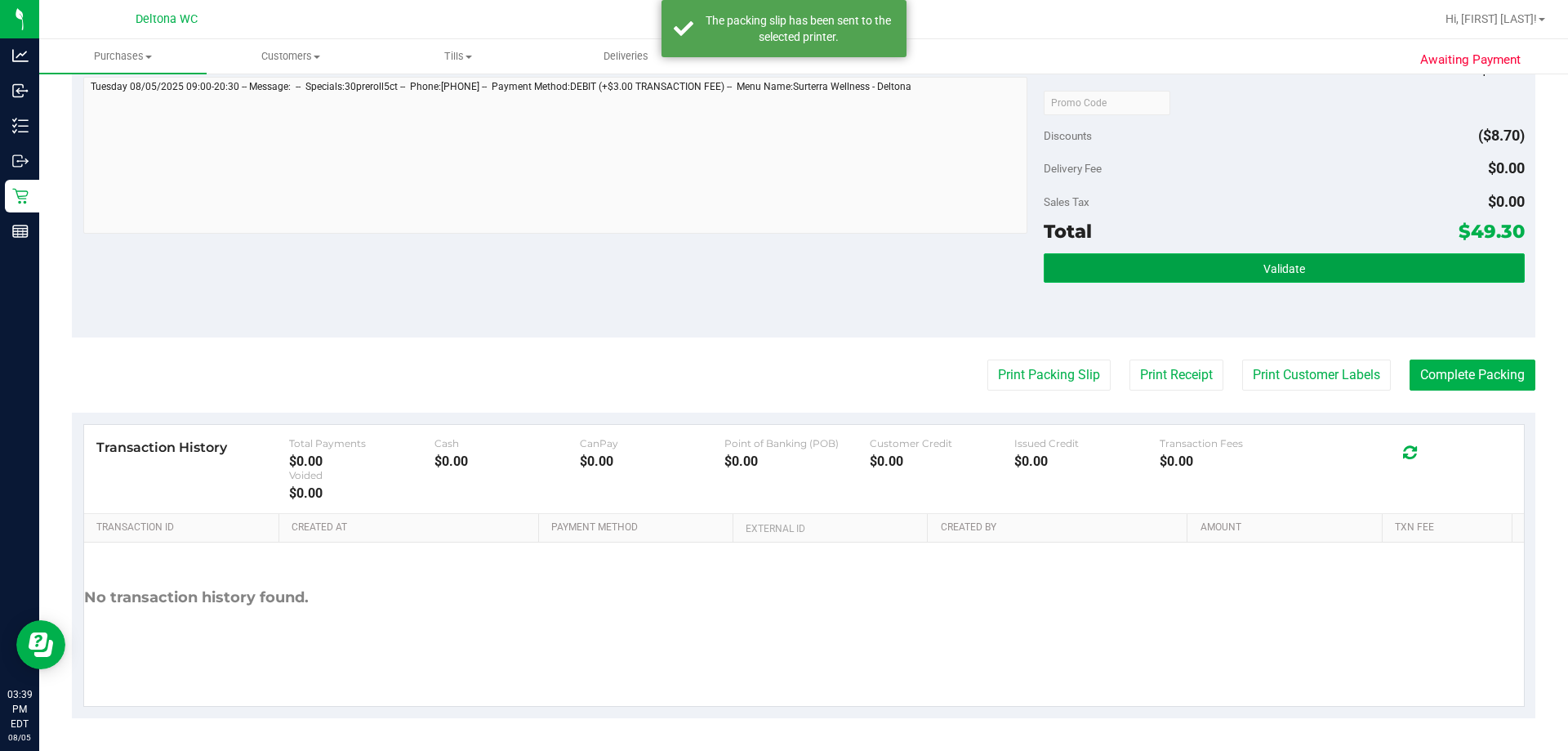 click on "Validate" at bounding box center [1284, 268] 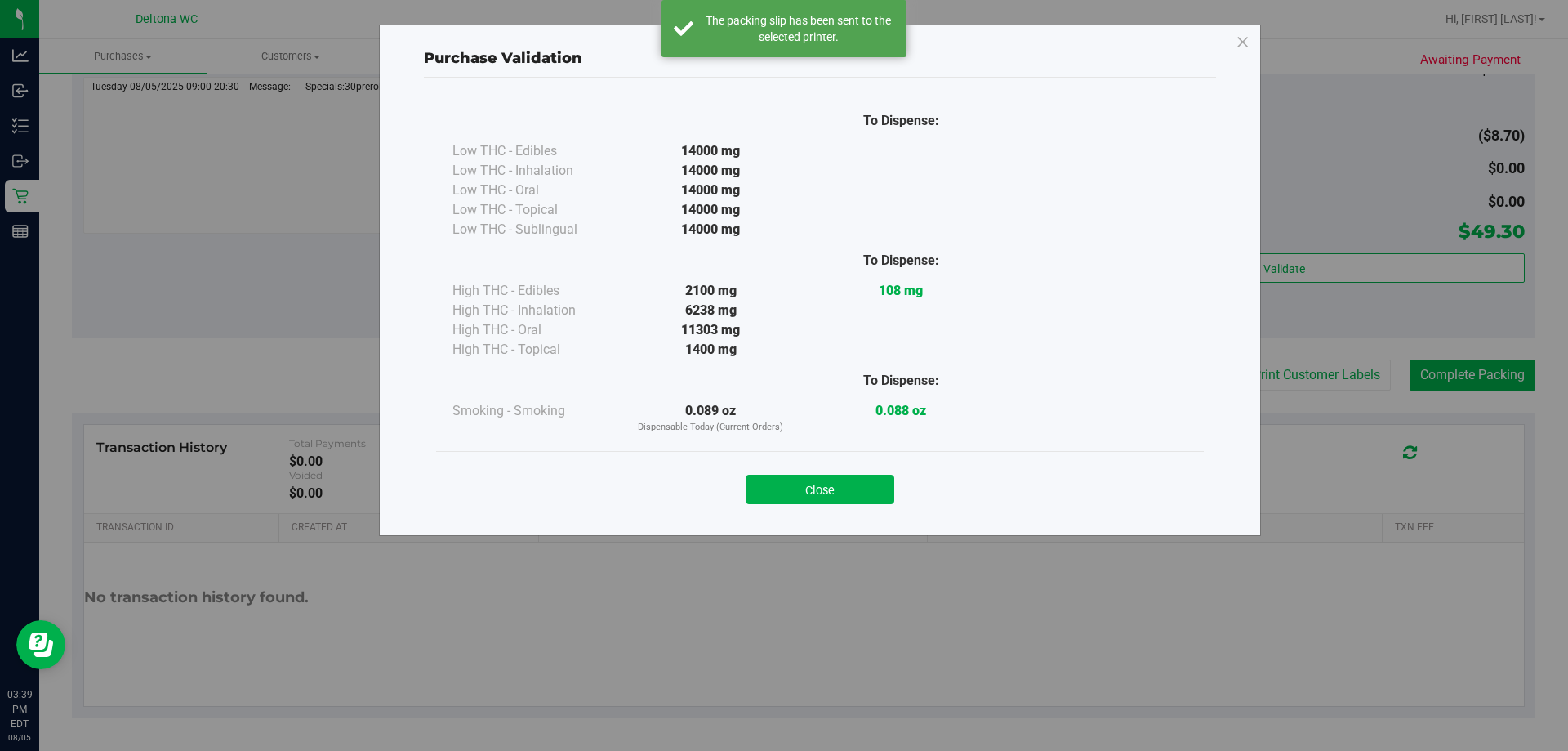 click on "Purchase Validation
To Dispense:
Low THC - Edibles
14000 mg" at bounding box center [790, 375] 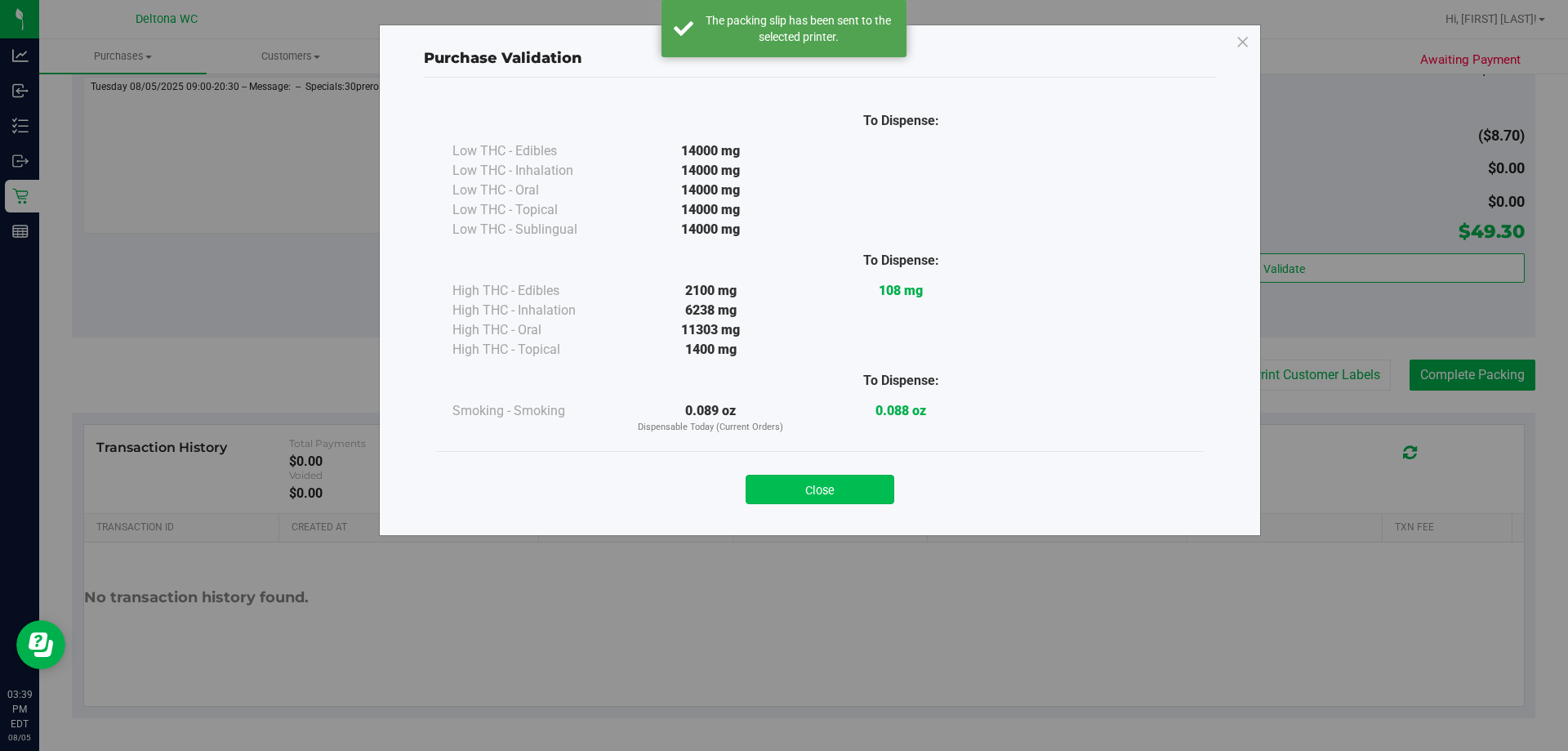 click on "Close" at bounding box center [820, 489] 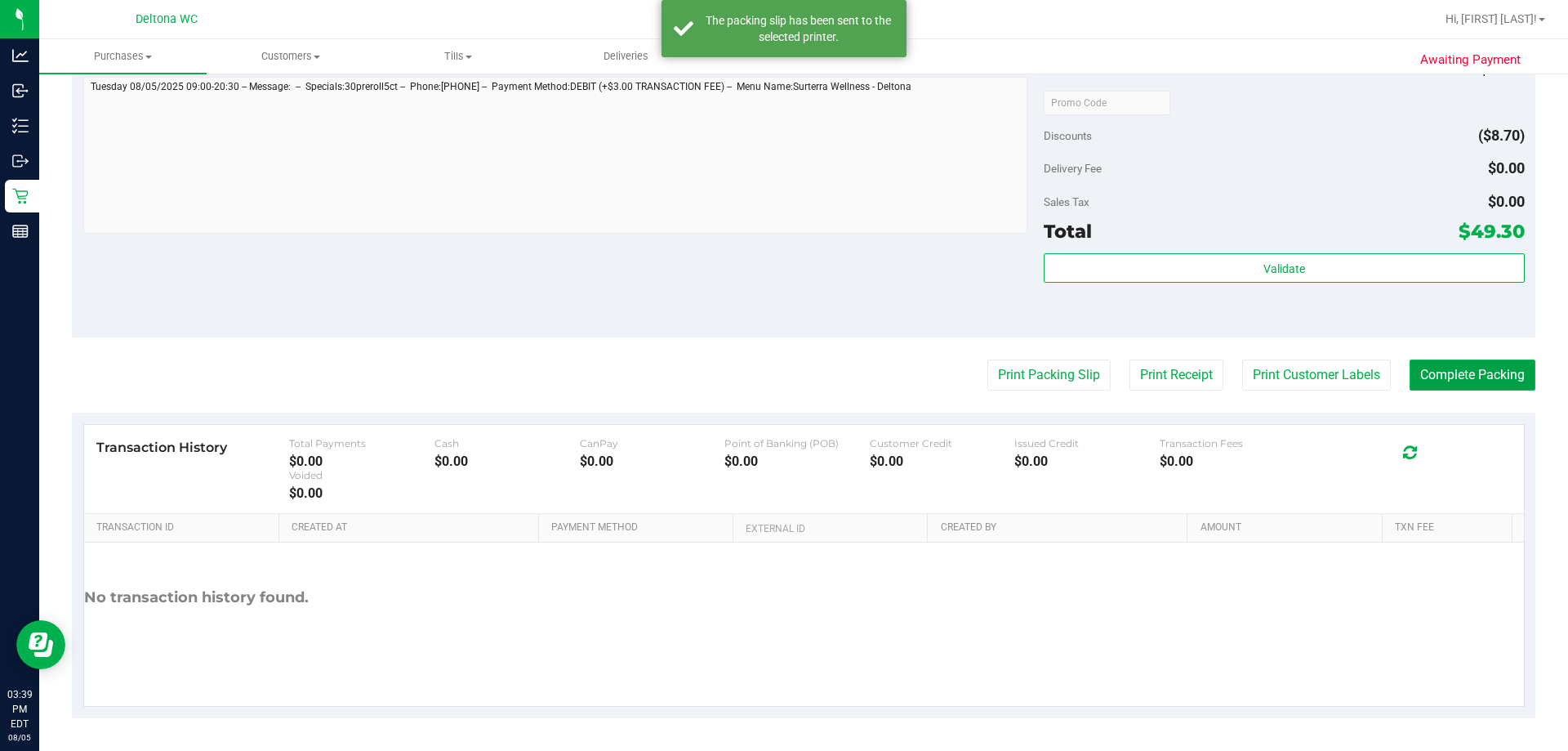 click on "Complete Packing" at bounding box center (1472, 375) 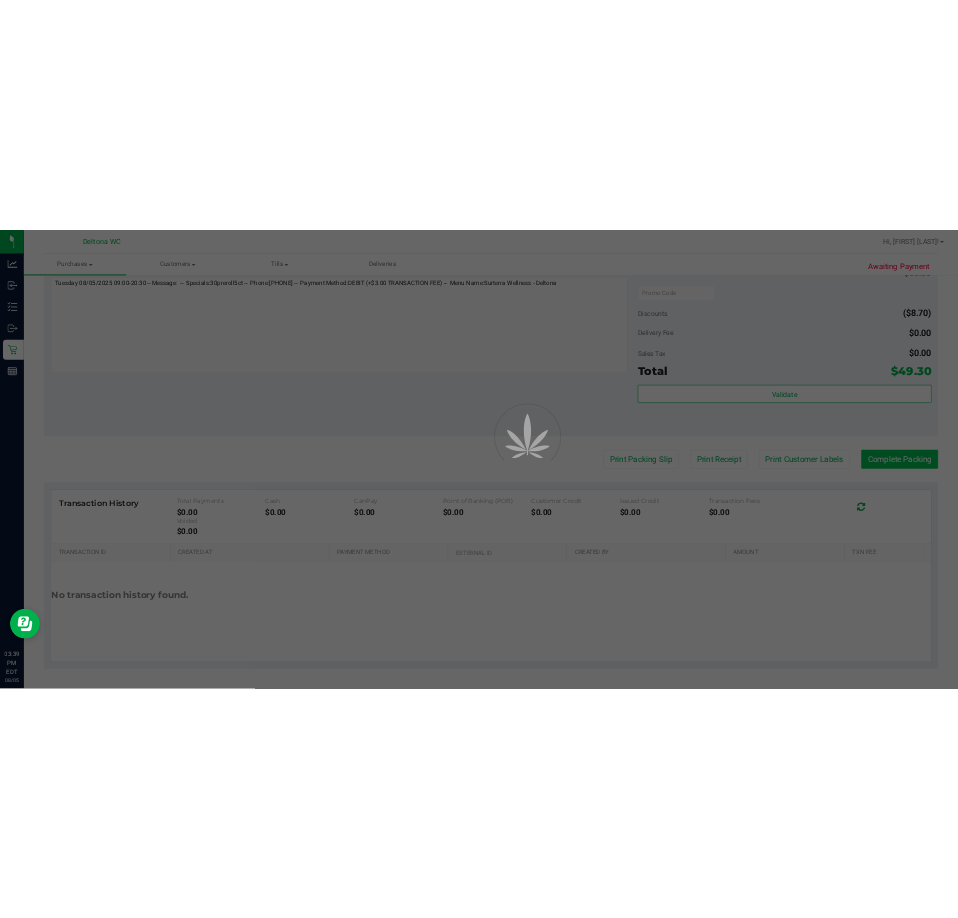 scroll, scrollTop: 0, scrollLeft: 0, axis: both 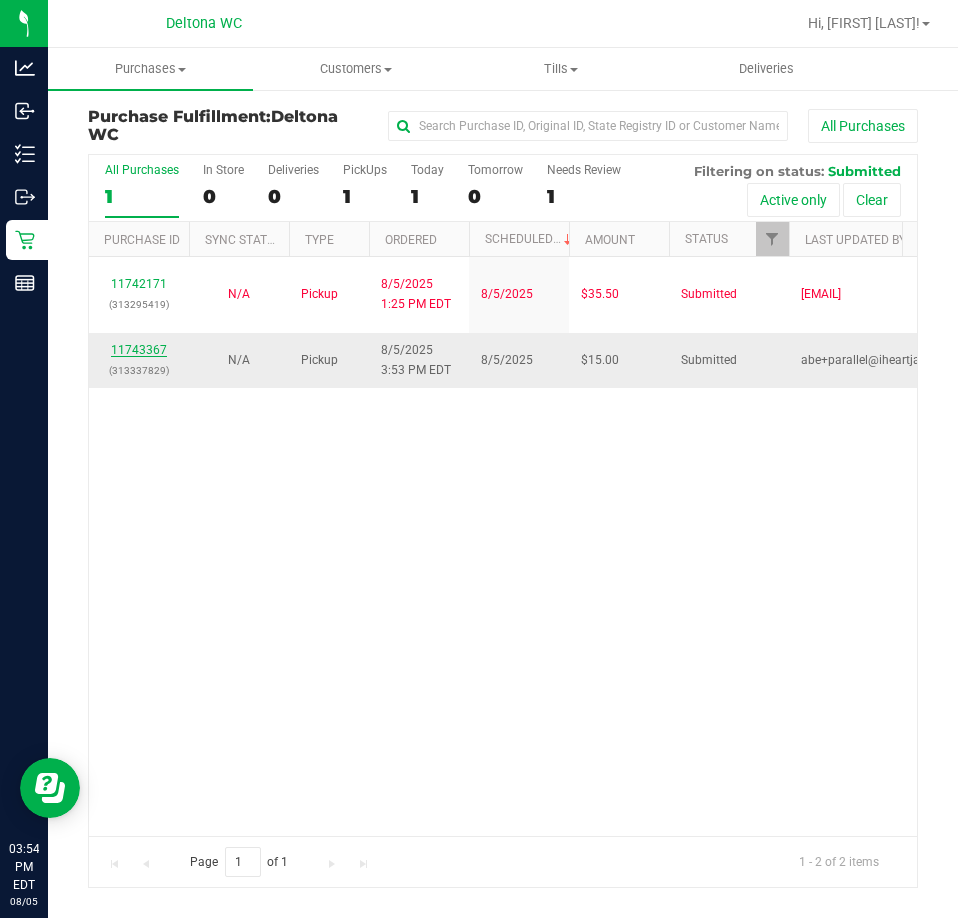 click on "11743367" at bounding box center [139, 350] 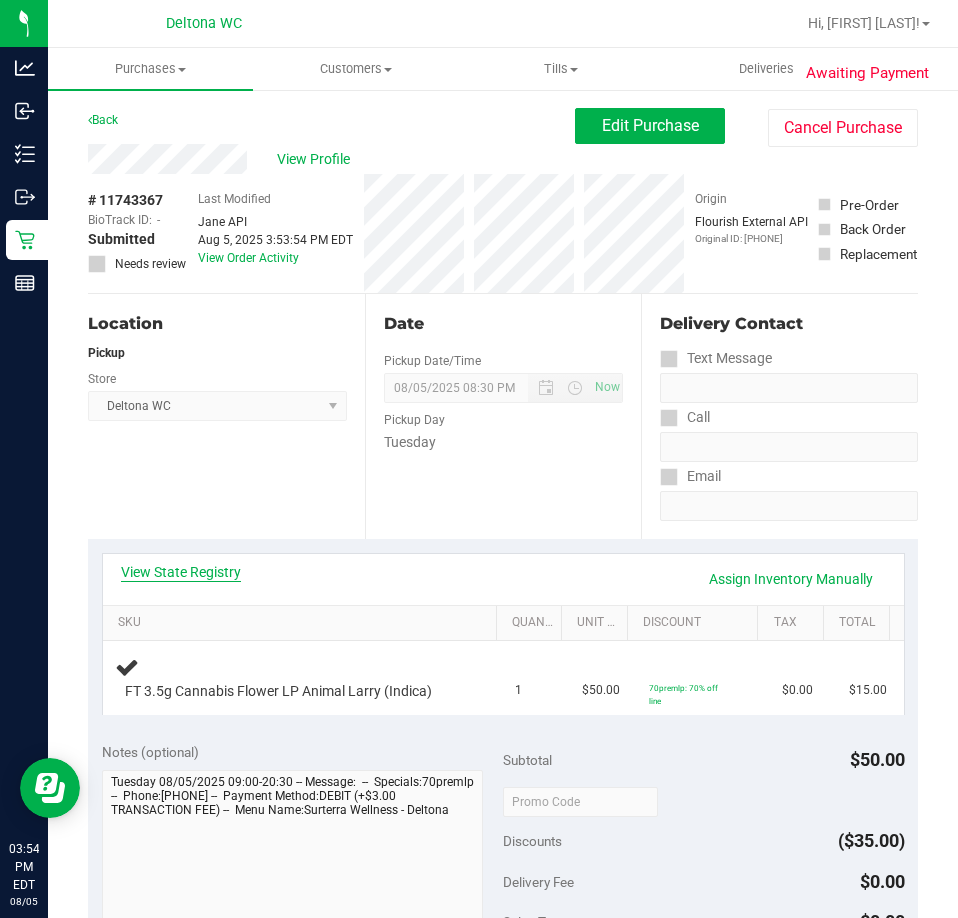 click on "View State Registry" at bounding box center [181, 572] 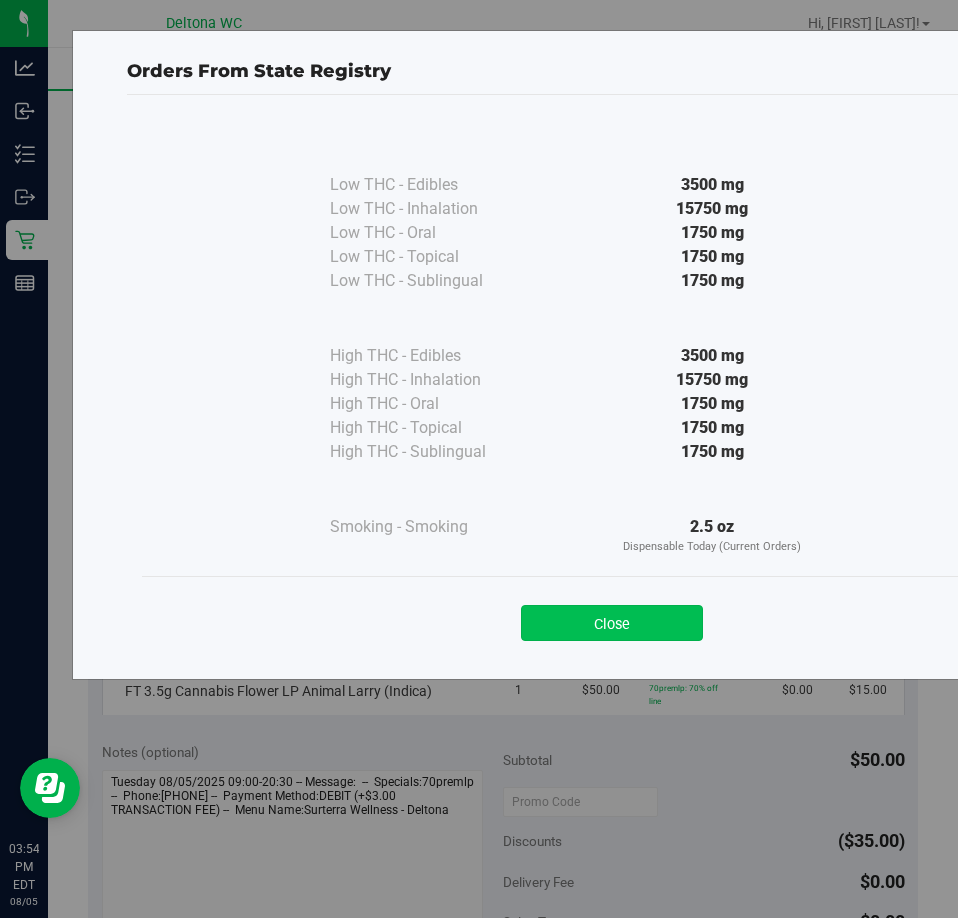 click on "Close" at bounding box center (612, 623) 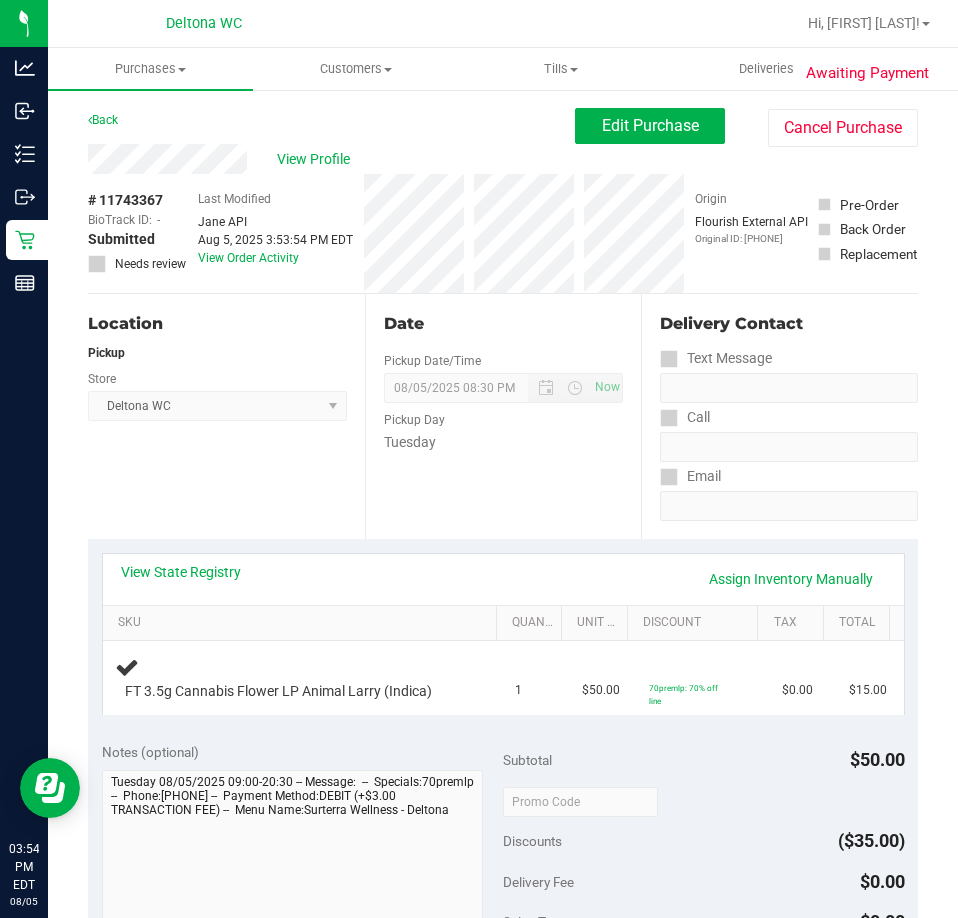 click on "Date
Pickup Date/Time
08/05/2025
Now
08/05/2025 08:30 PM
Now
Pickup Day
Tuesday" at bounding box center (503, 416) 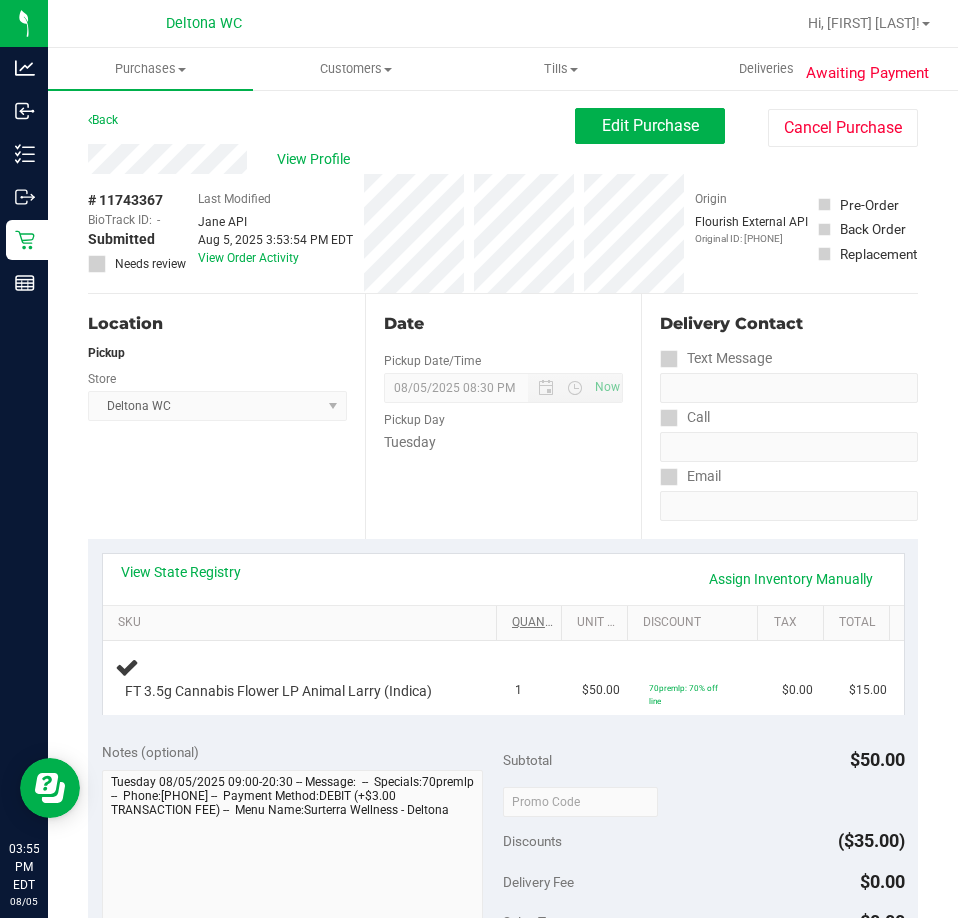 click on "Quantity" at bounding box center (533, 623) 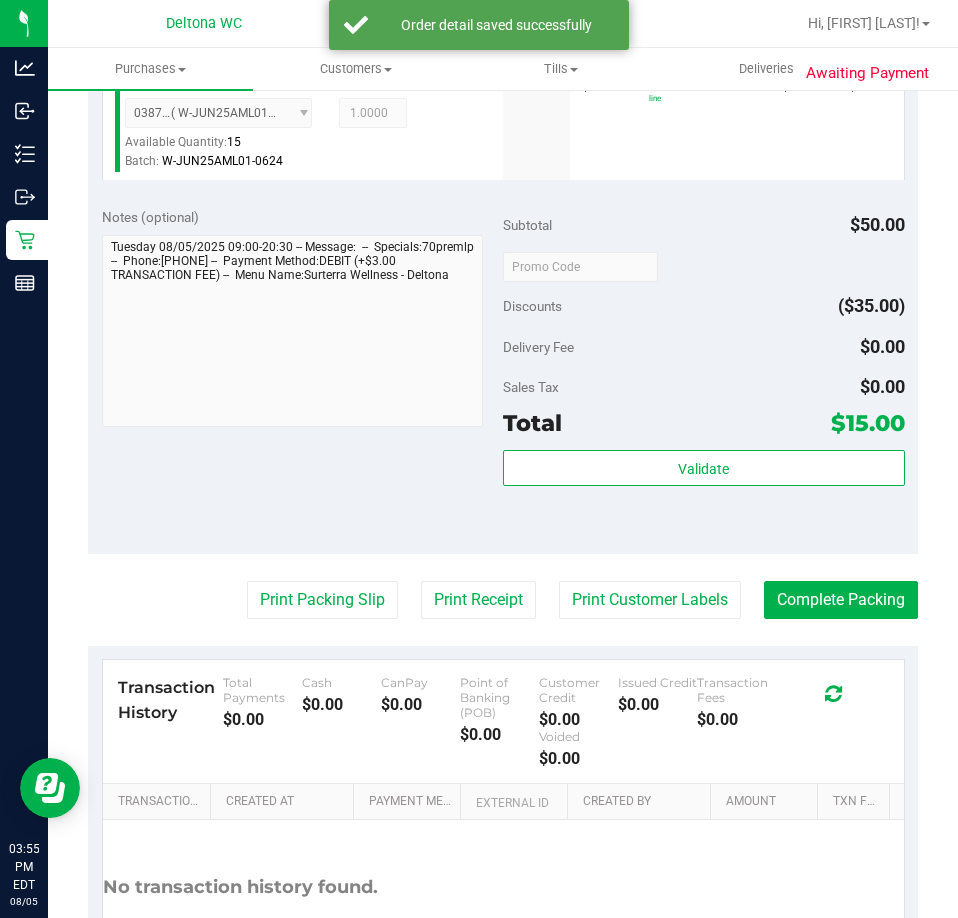 scroll, scrollTop: 604, scrollLeft: 0, axis: vertical 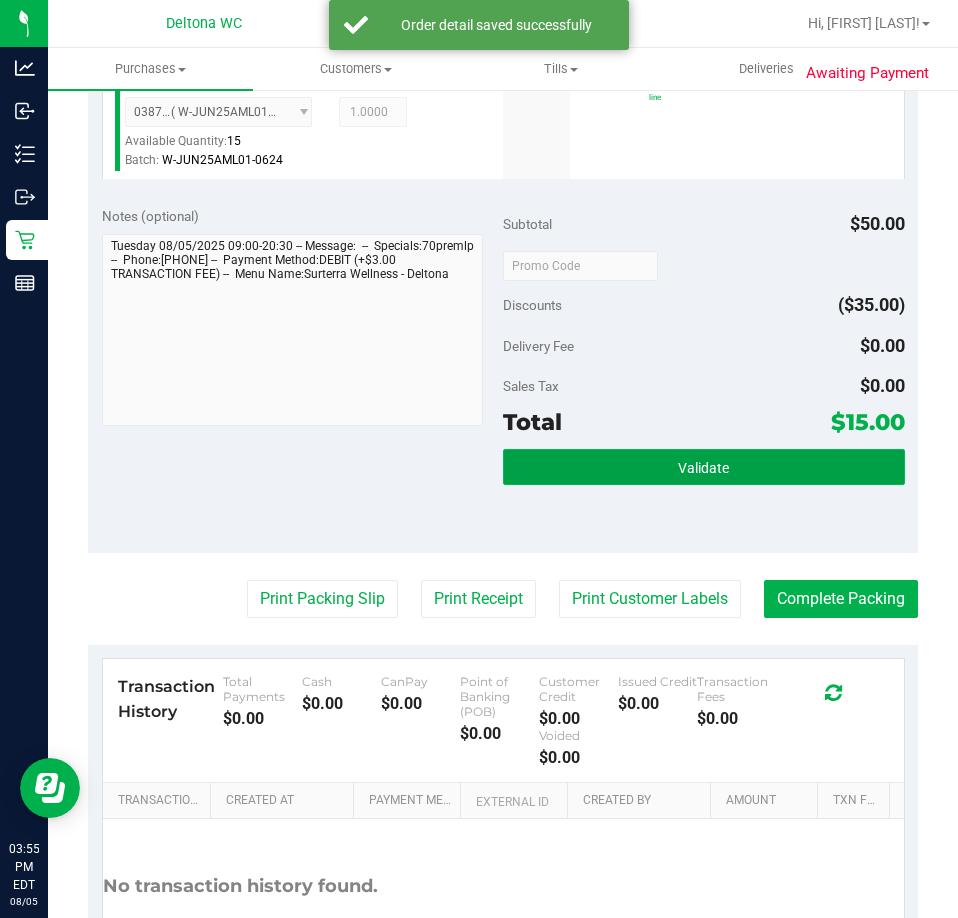 click on "Validate" at bounding box center (704, 467) 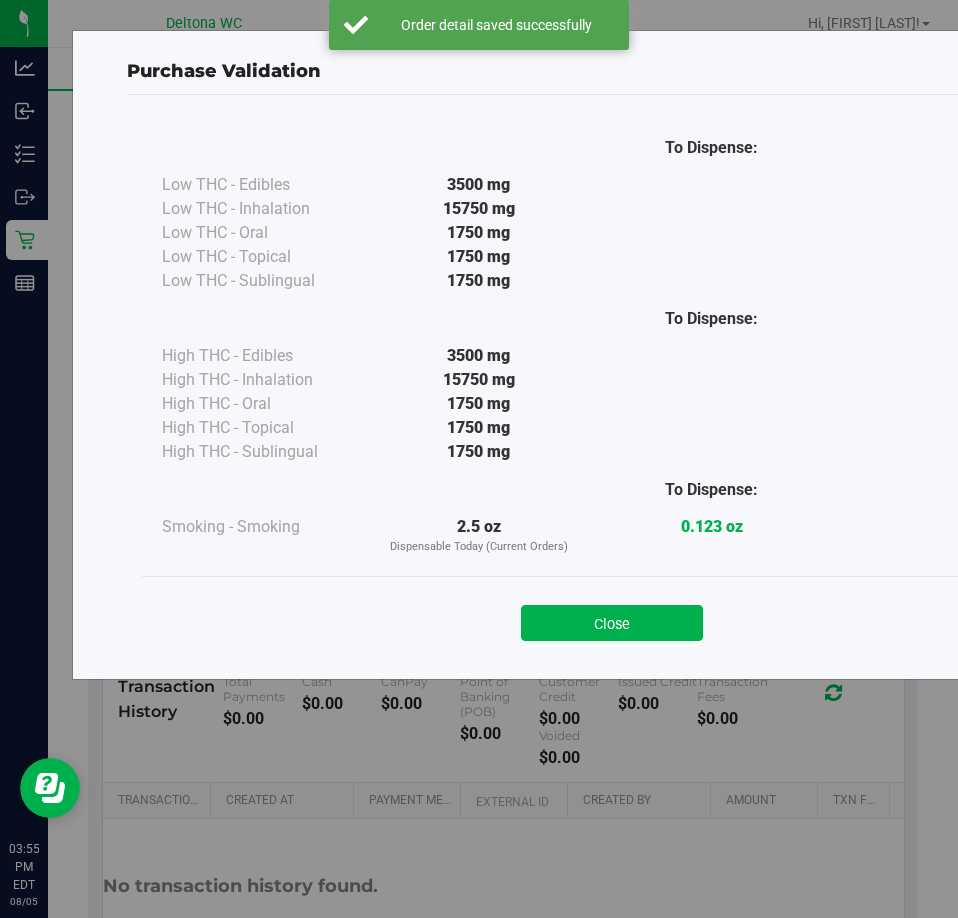 click on "Close" at bounding box center [612, 617] 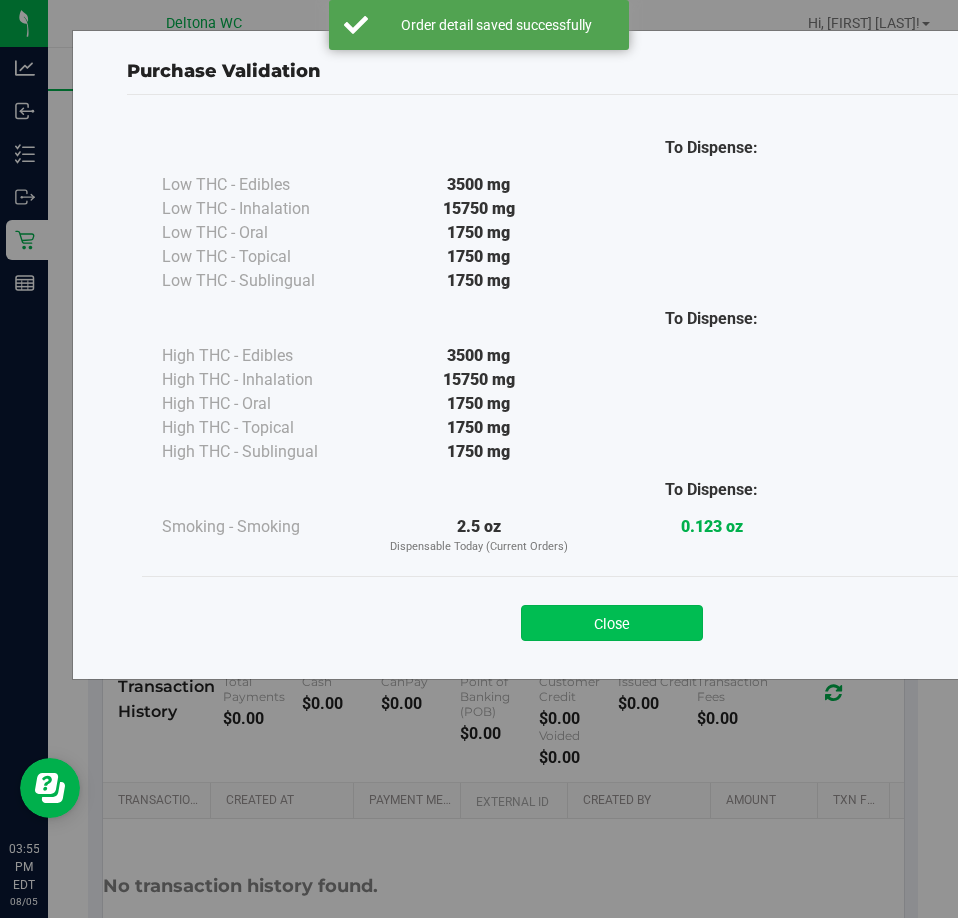 click on "Close" at bounding box center (612, 623) 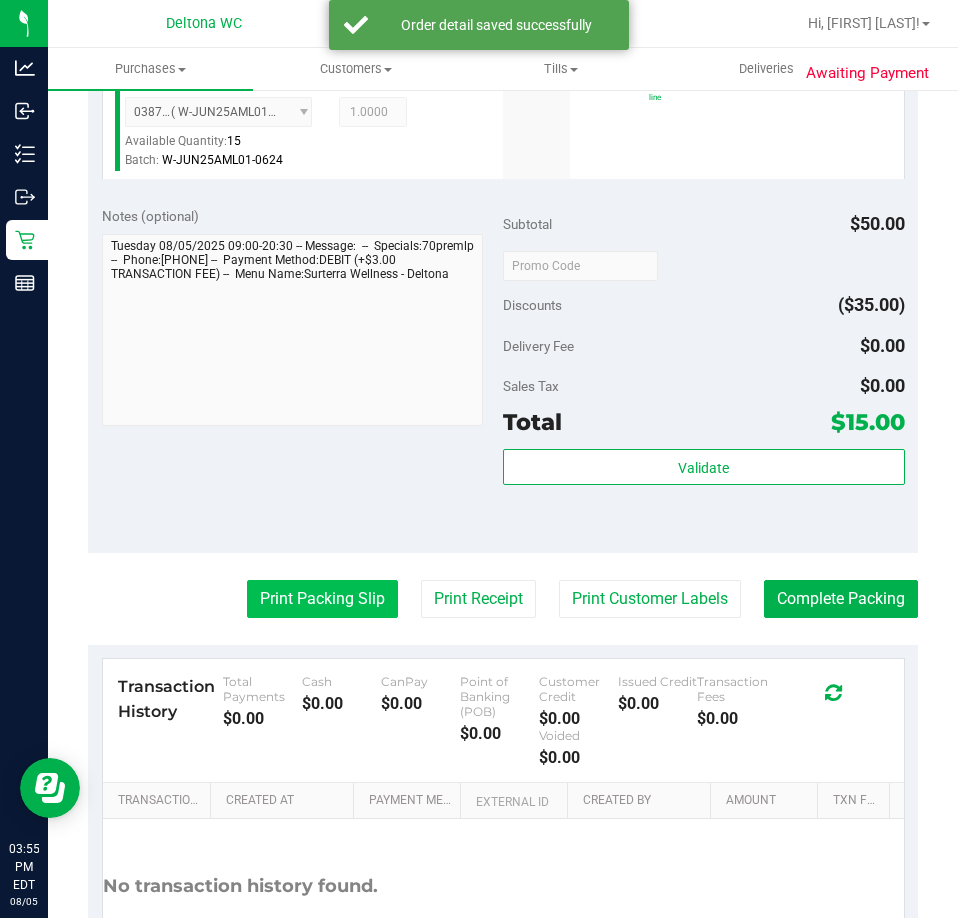 click on "Print Packing Slip" at bounding box center (322, 599) 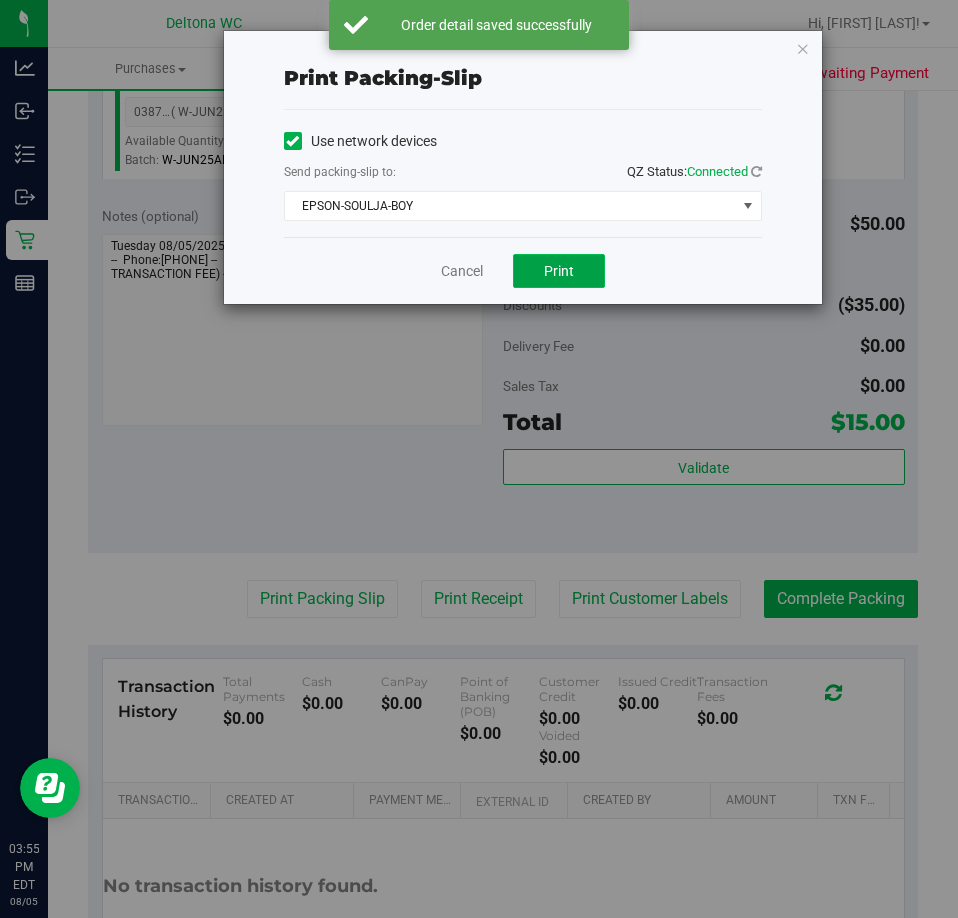 click on "Print" at bounding box center (559, 271) 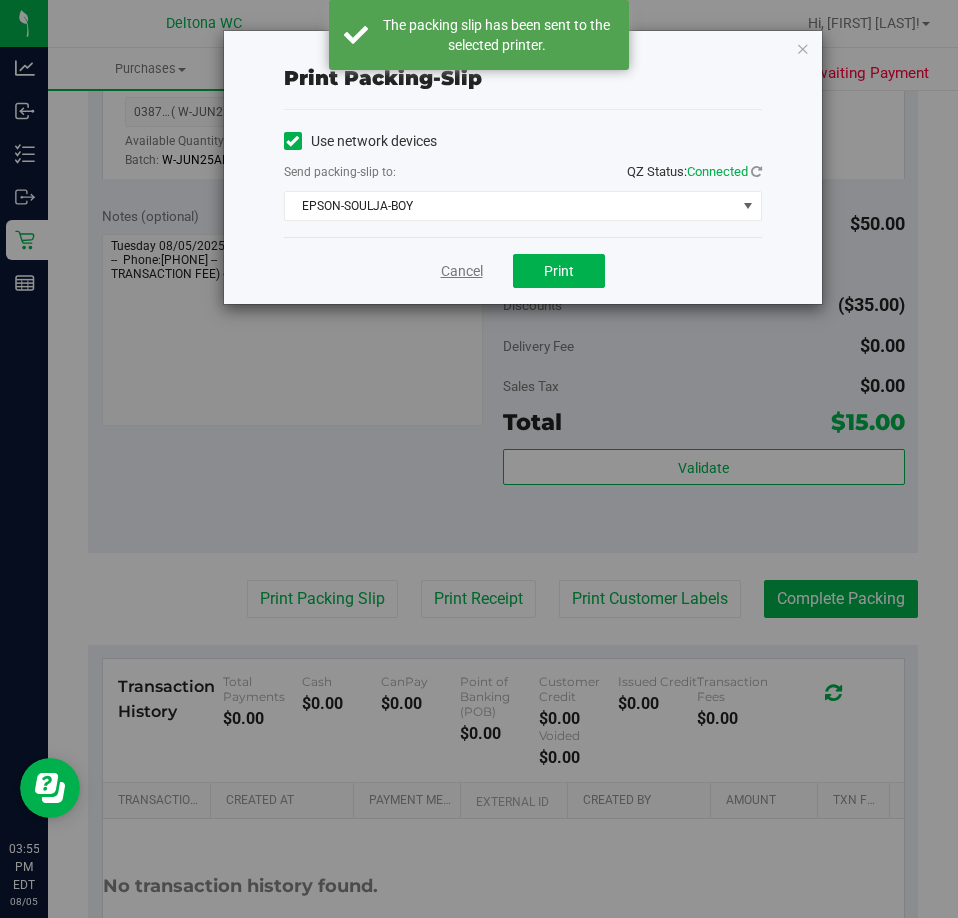 click on "Cancel" at bounding box center (462, 271) 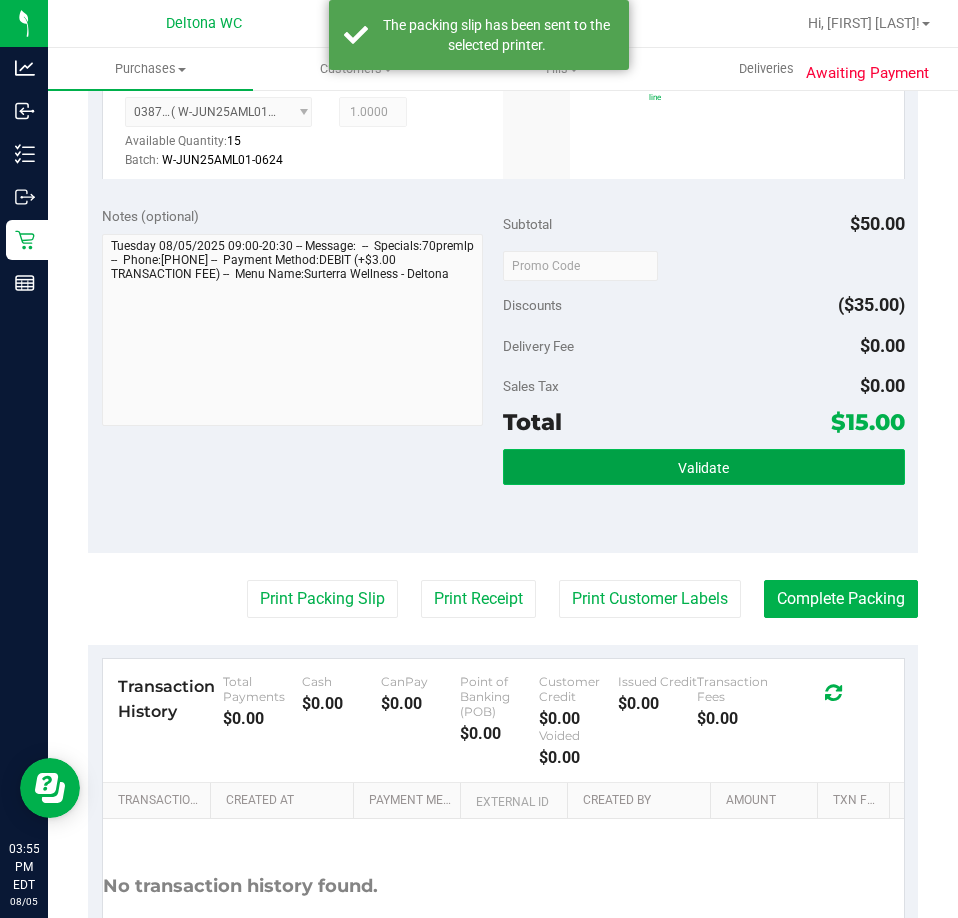 click on "Validate" at bounding box center (704, 467) 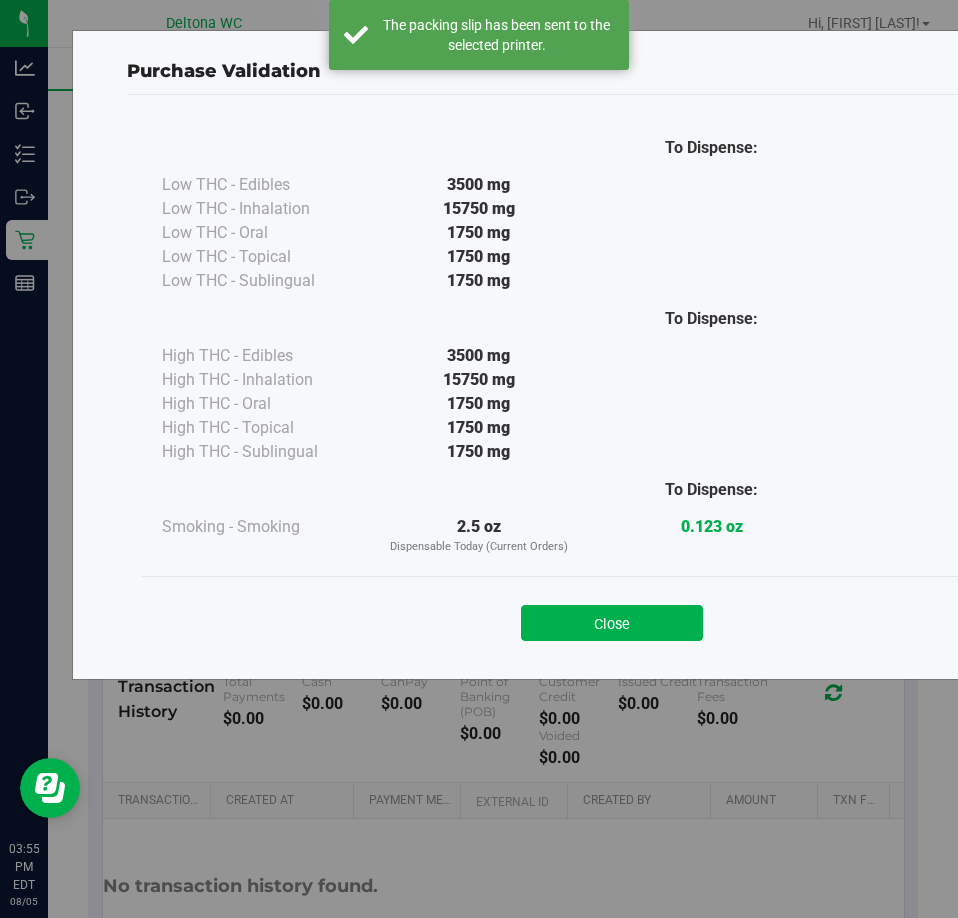 click on "Close" at bounding box center [612, 617] 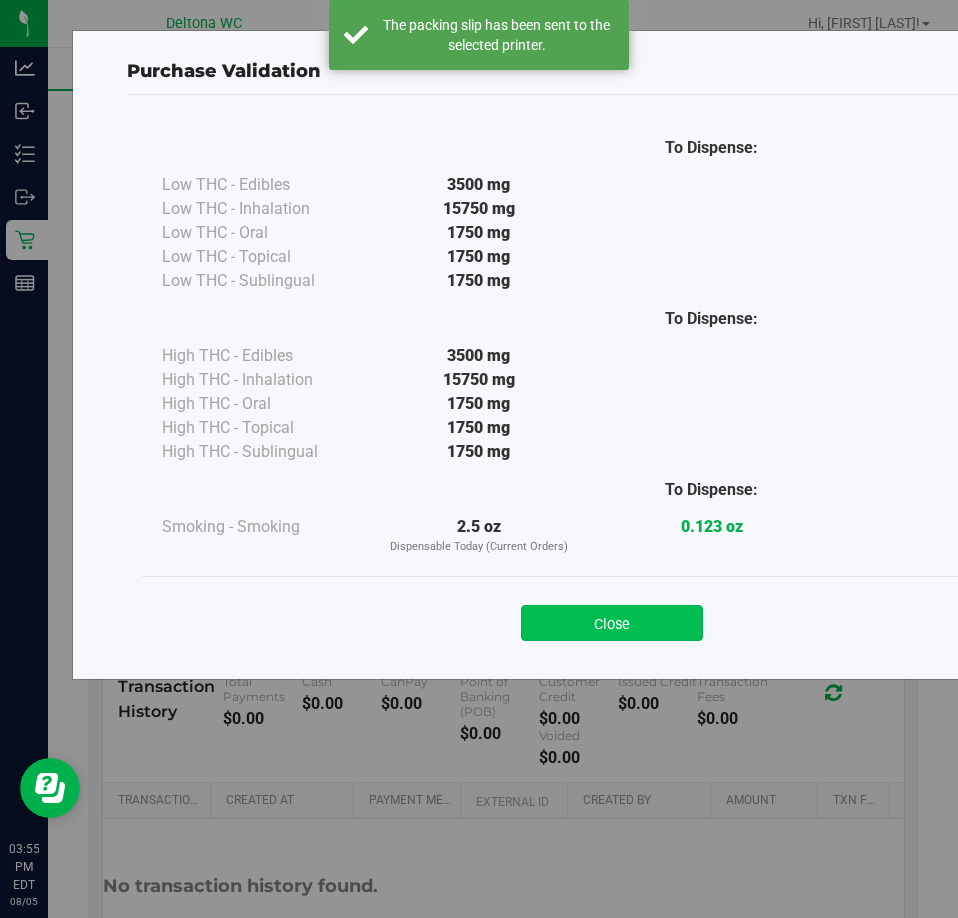 click on "Close" at bounding box center [612, 623] 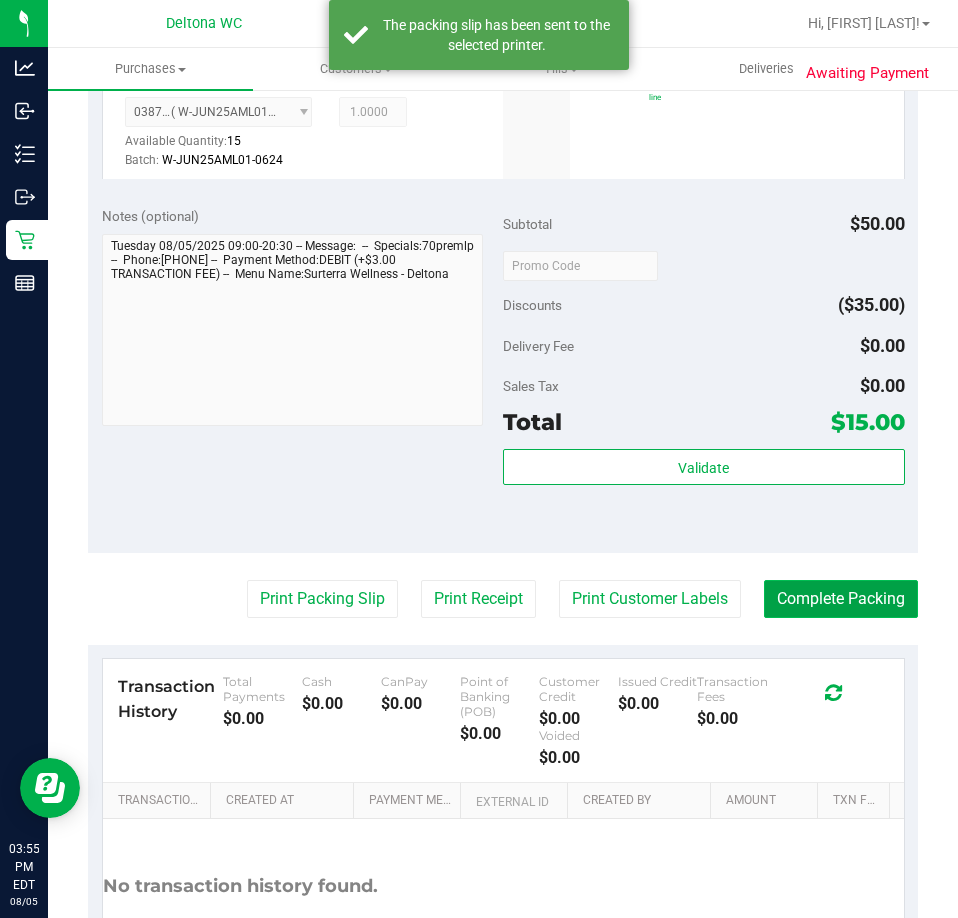 click on "Complete Packing" at bounding box center (841, 599) 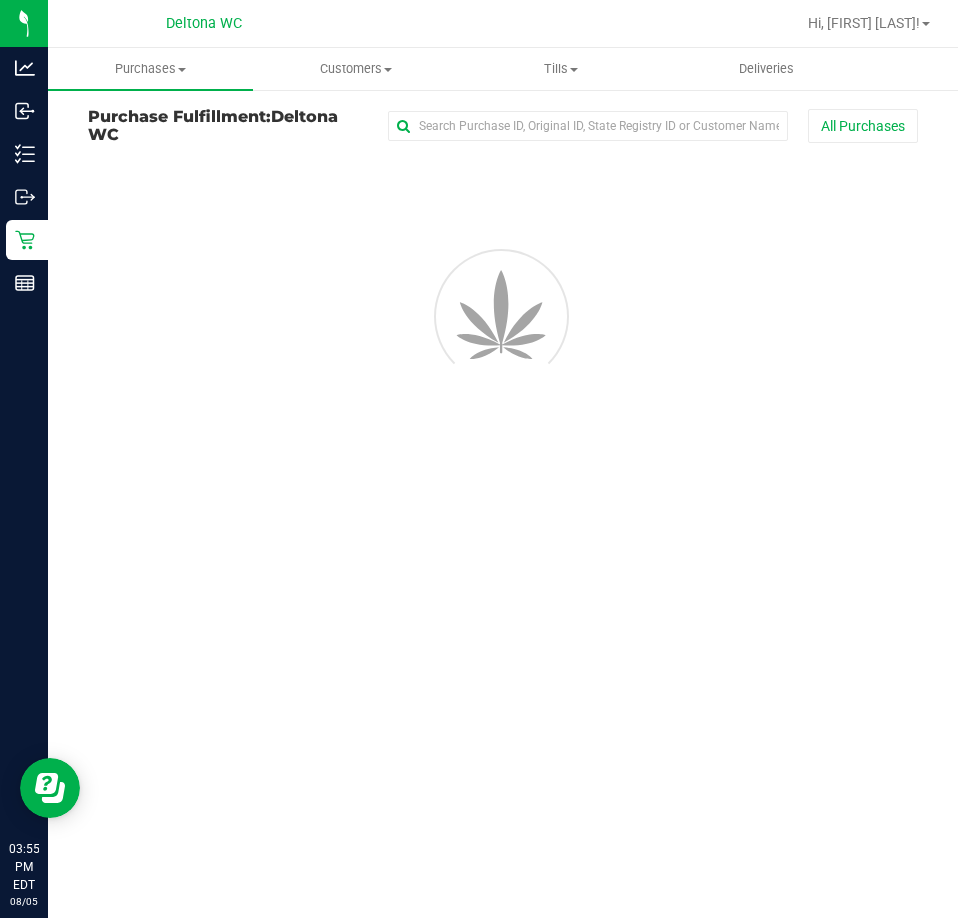 scroll, scrollTop: 0, scrollLeft: 0, axis: both 